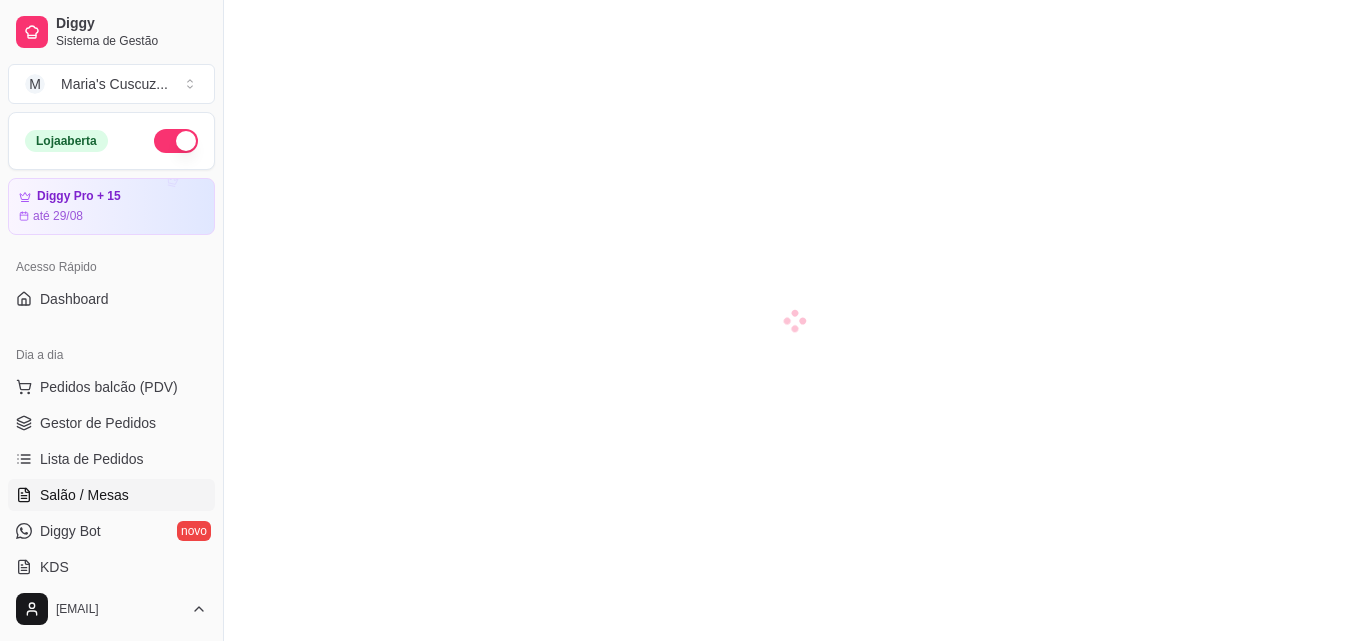 scroll, scrollTop: 0, scrollLeft: 0, axis: both 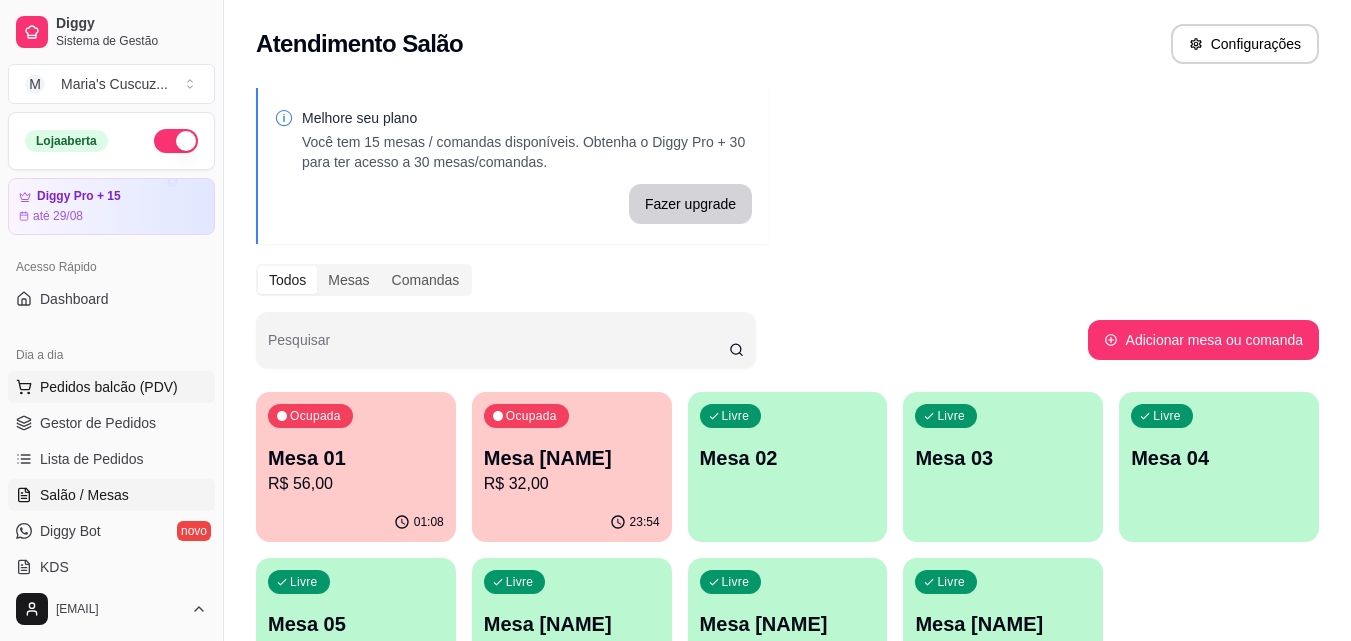 click on "Pedidos balcão (PDV)" at bounding box center (109, 387) 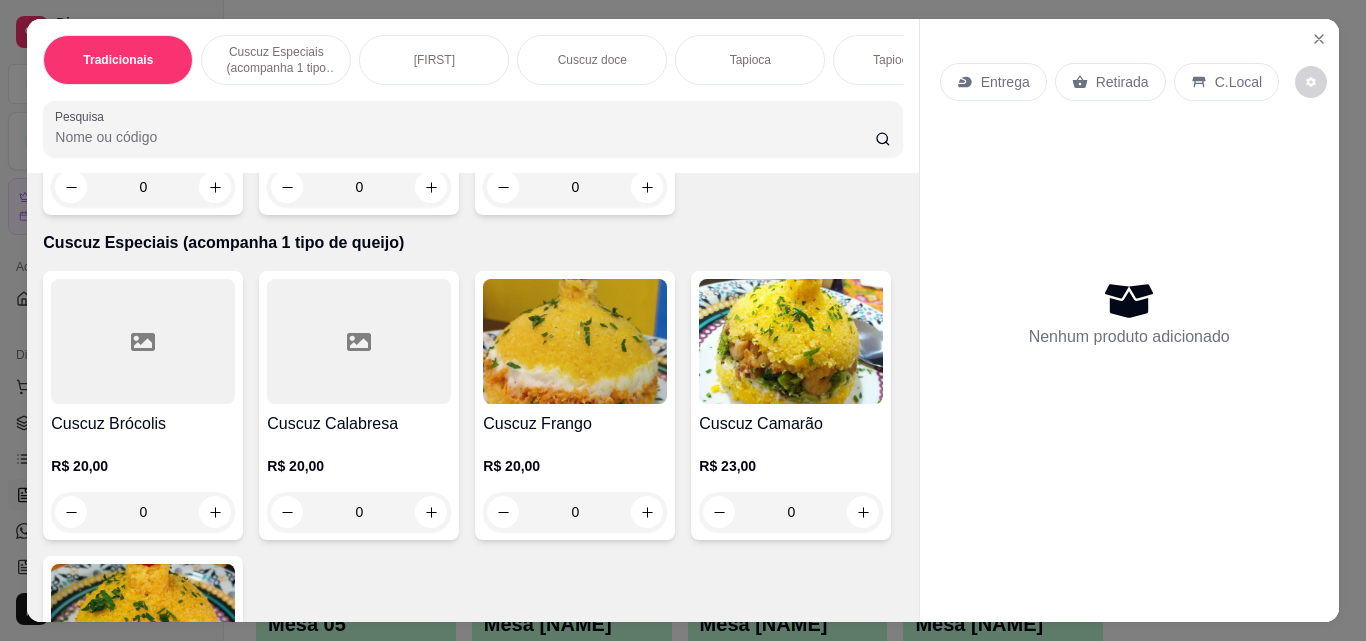 scroll, scrollTop: 360, scrollLeft: 0, axis: vertical 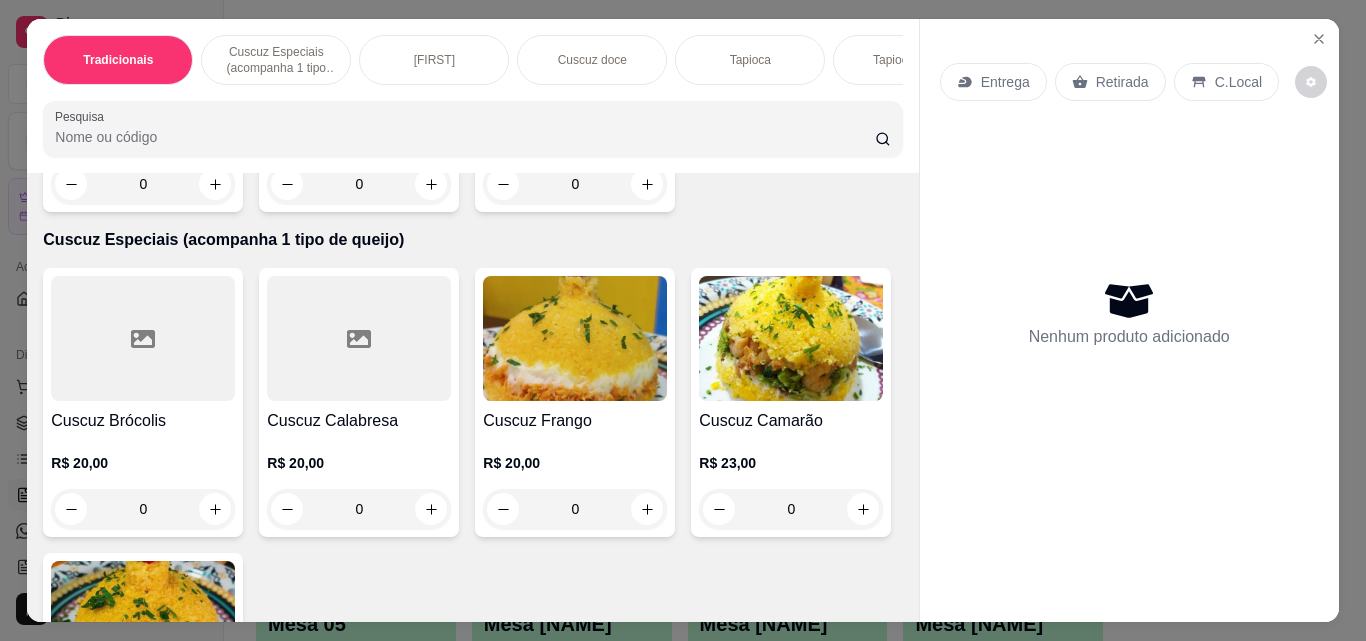 click on "0" at bounding box center (575, 509) 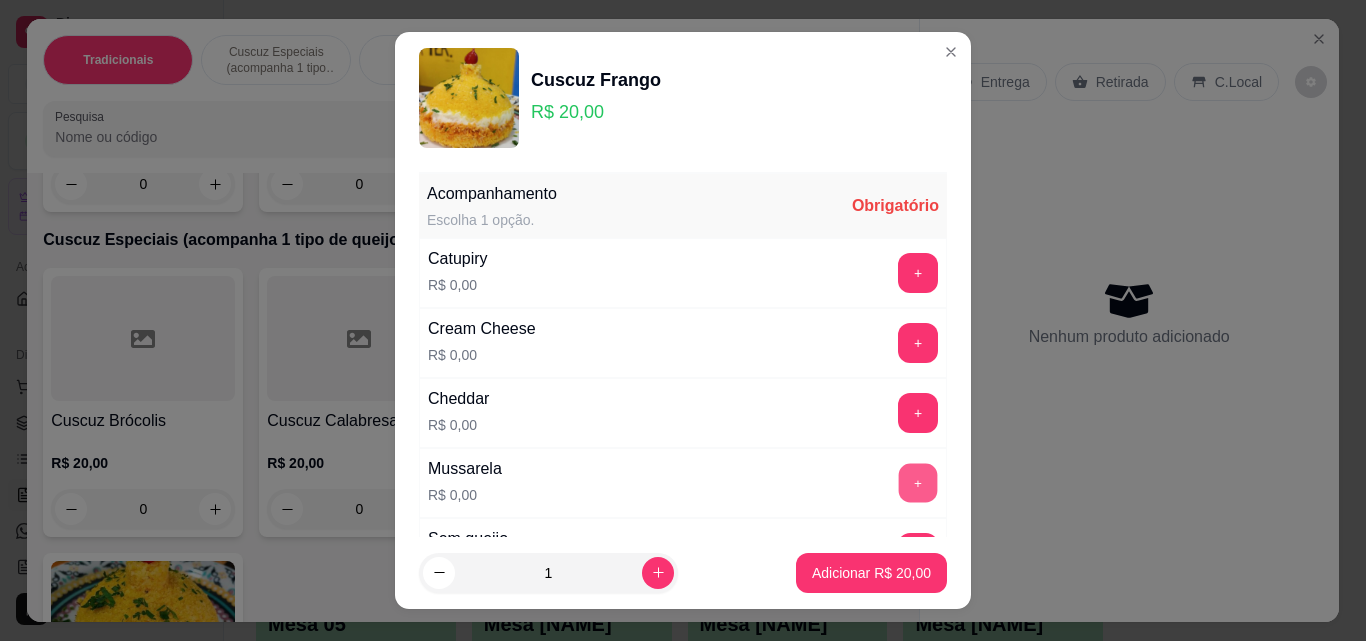 click on "+" at bounding box center (918, 483) 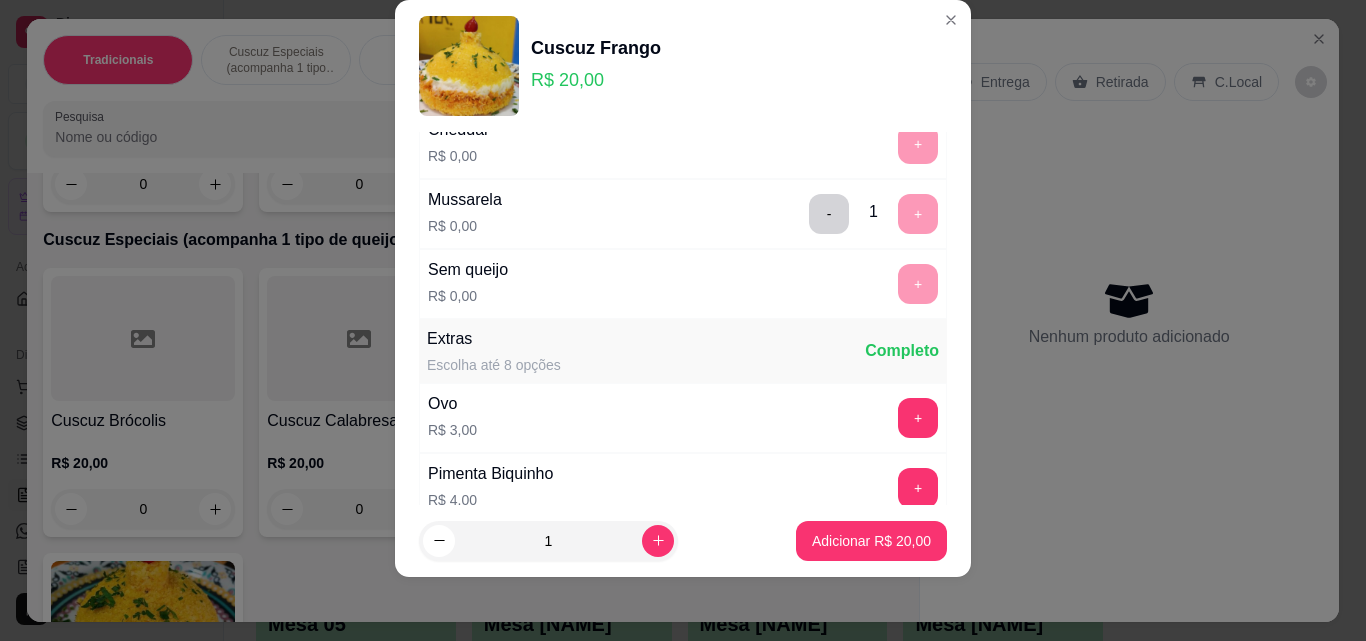 scroll, scrollTop: 424, scrollLeft: 0, axis: vertical 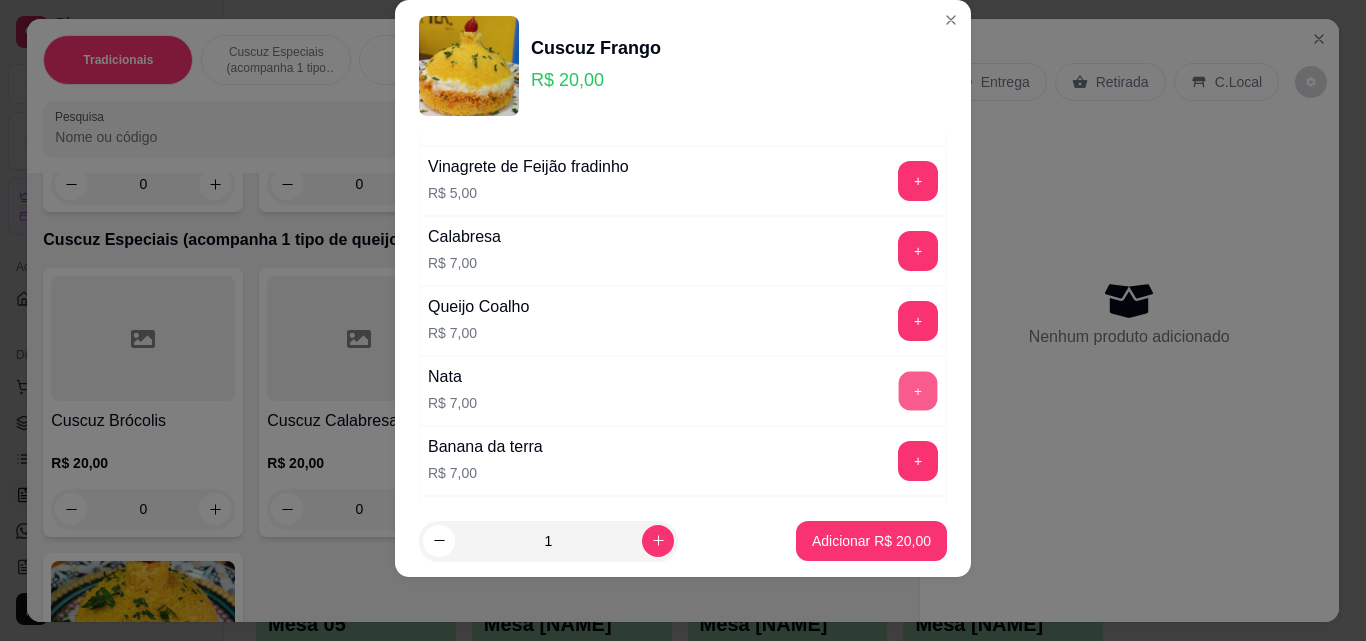 click on "+" at bounding box center [918, 391] 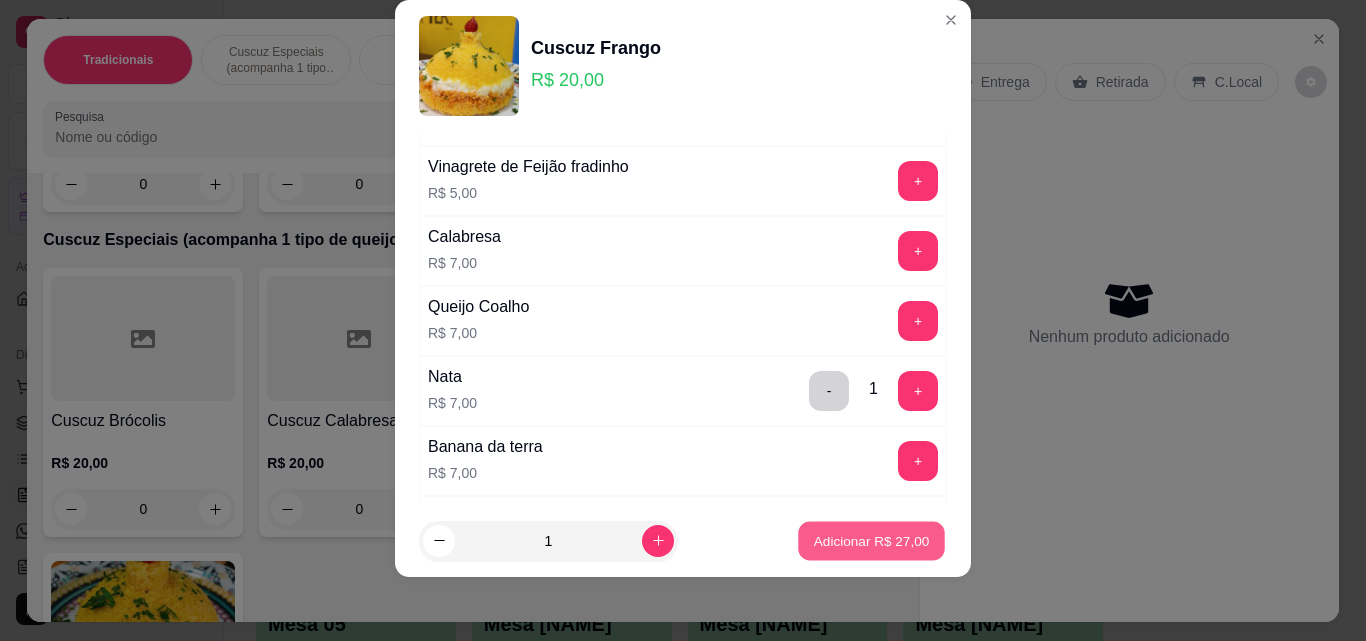 click on "Adicionar   R$ 27,00" at bounding box center (872, 540) 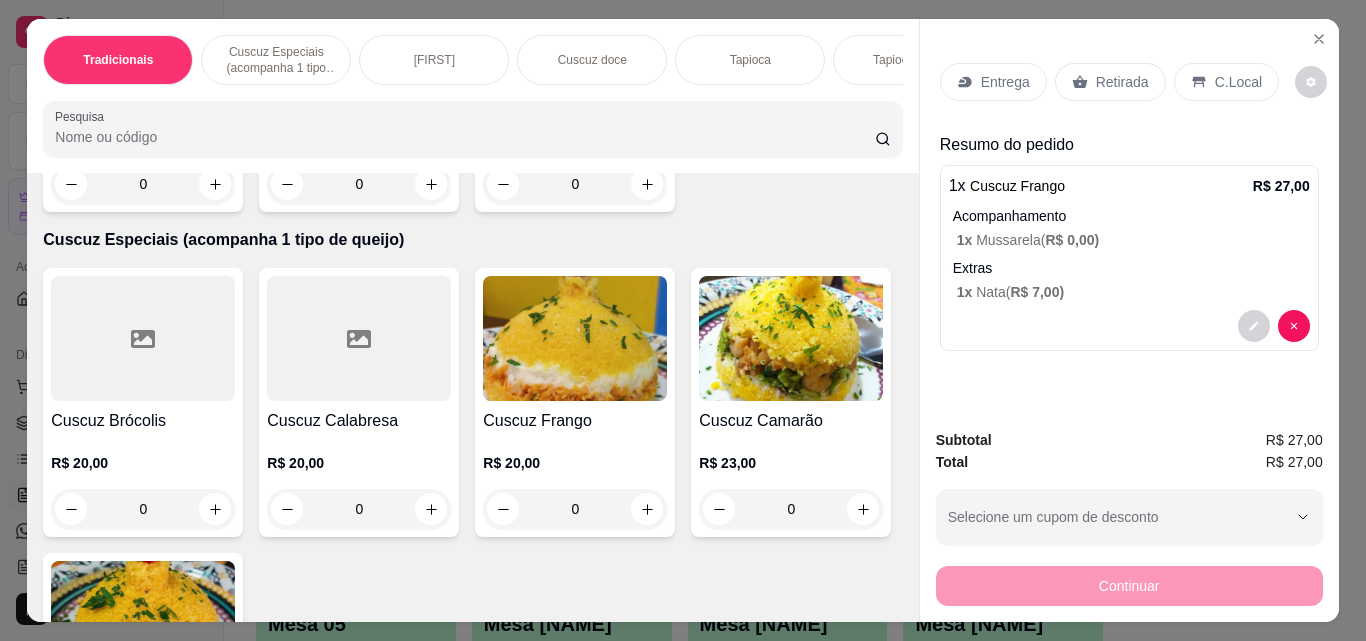 click on "Pesquisa" at bounding box center (465, 137) 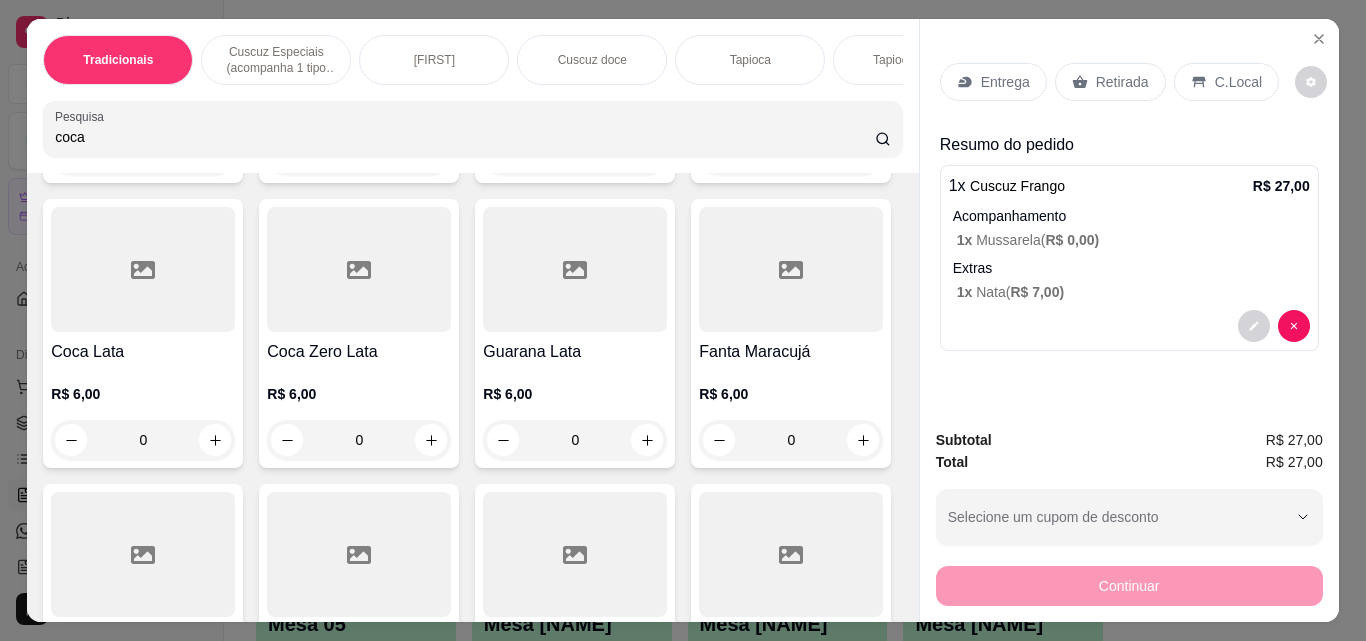 scroll, scrollTop: 970, scrollLeft: 0, axis: vertical 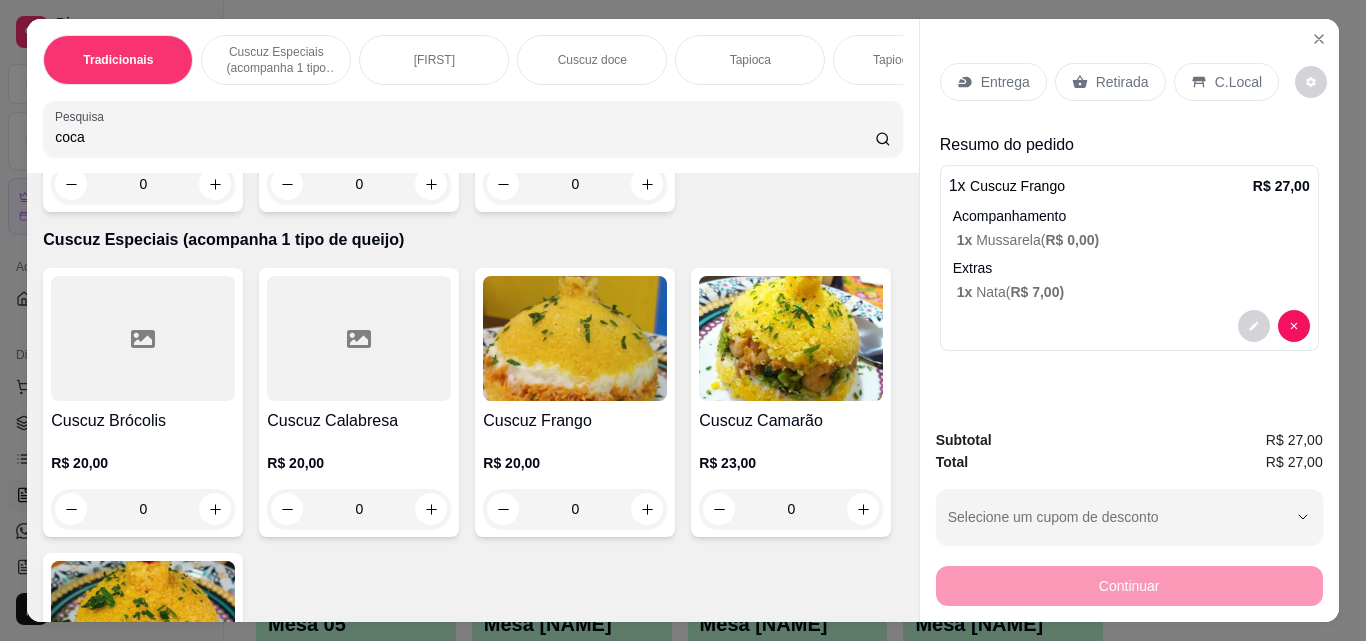type on "coca" 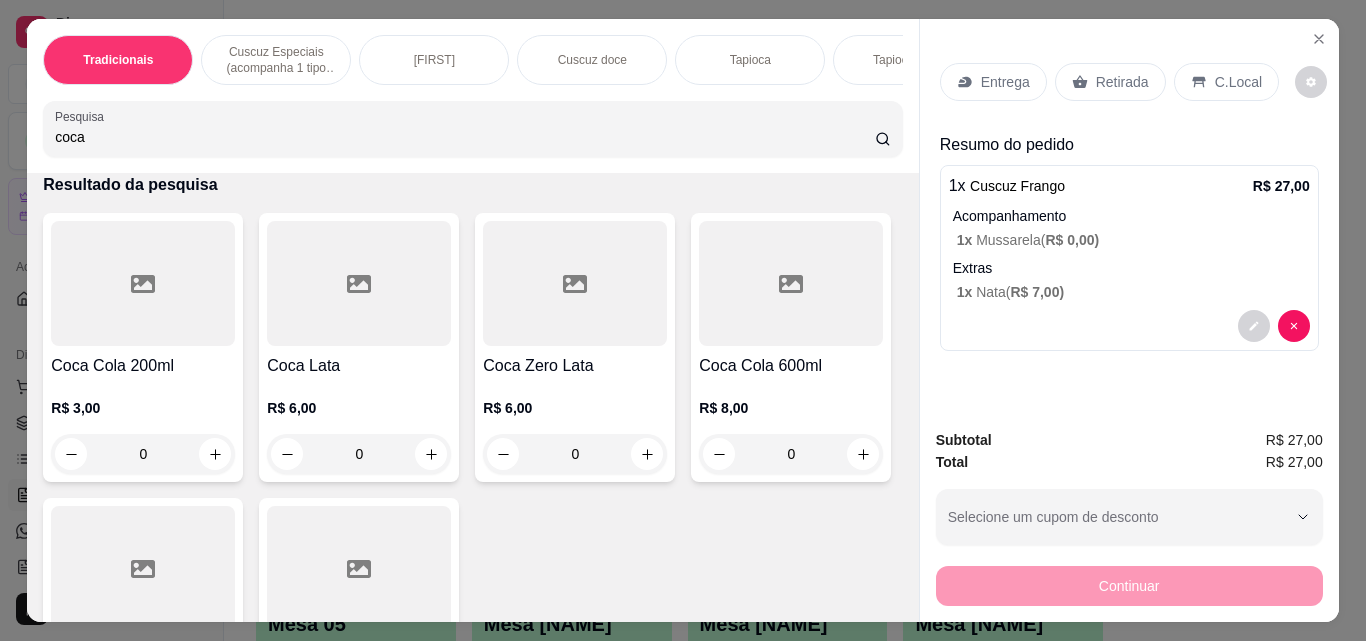 scroll, scrollTop: 0, scrollLeft: 0, axis: both 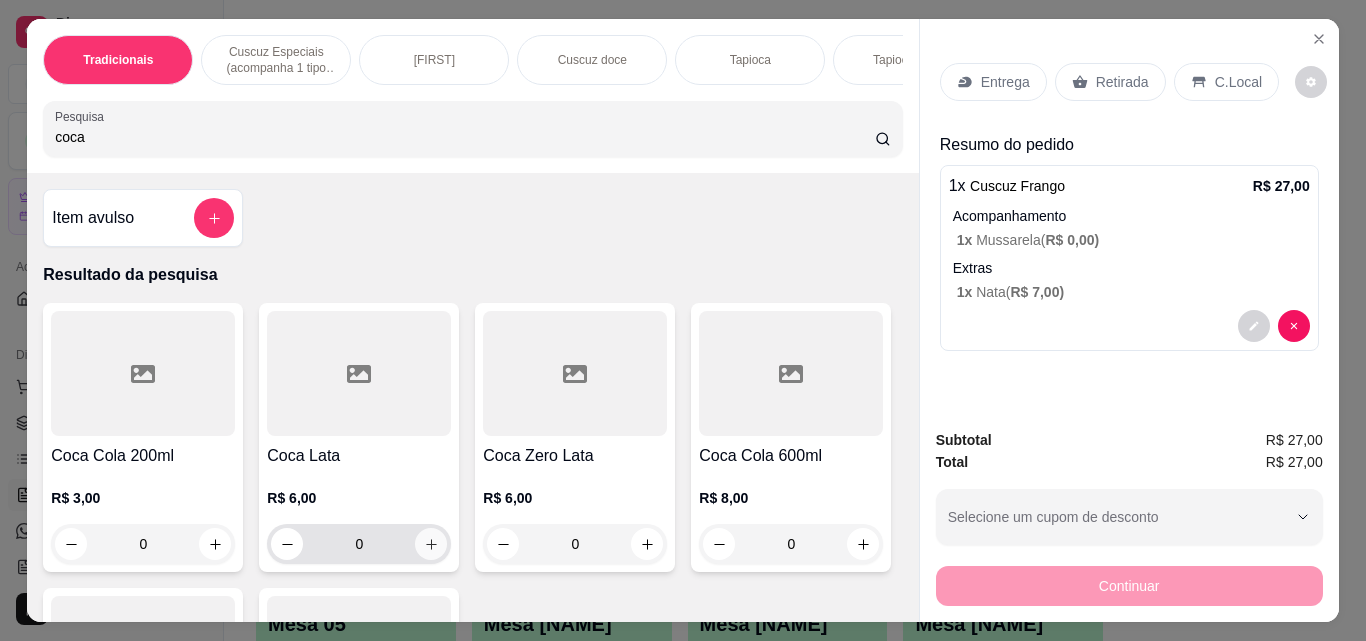 click 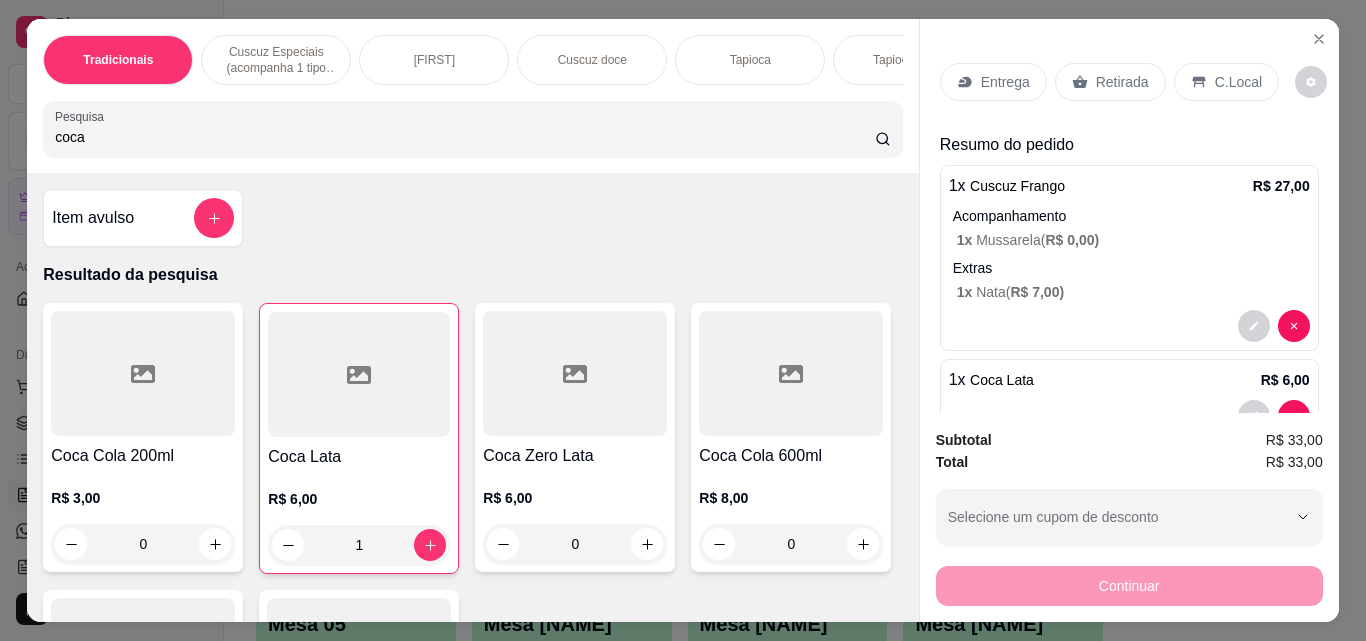 click on "Entrega" at bounding box center [1005, 82] 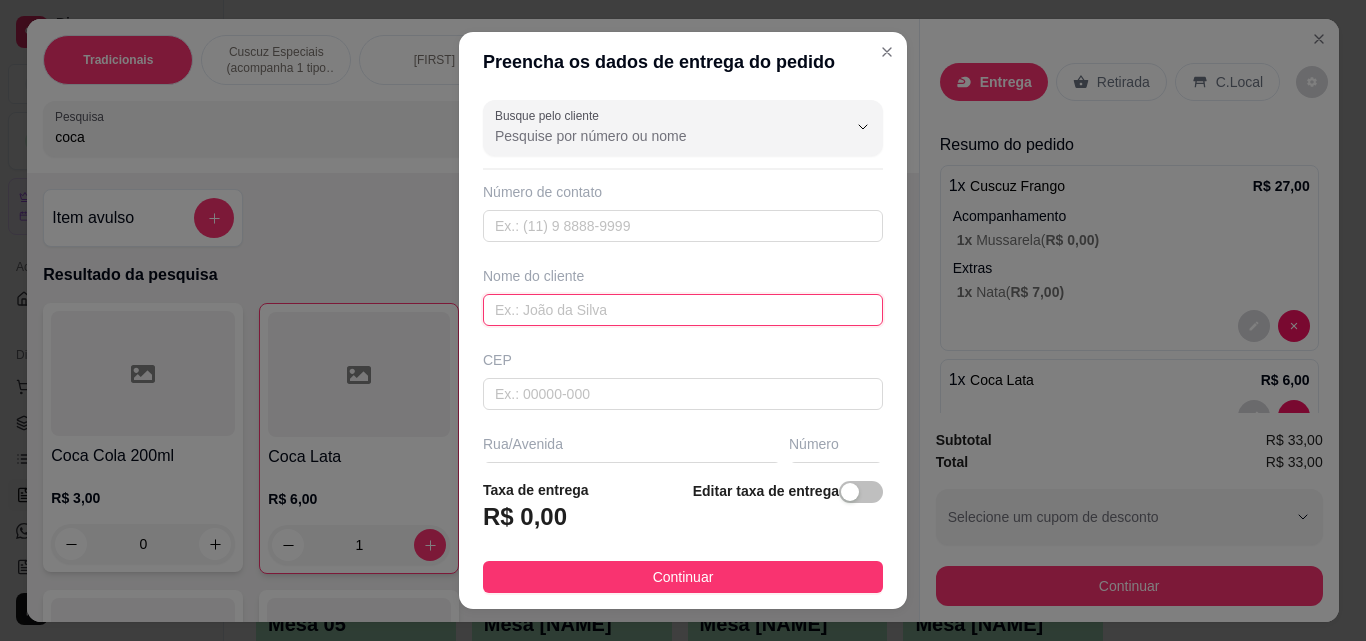 click at bounding box center [683, 310] 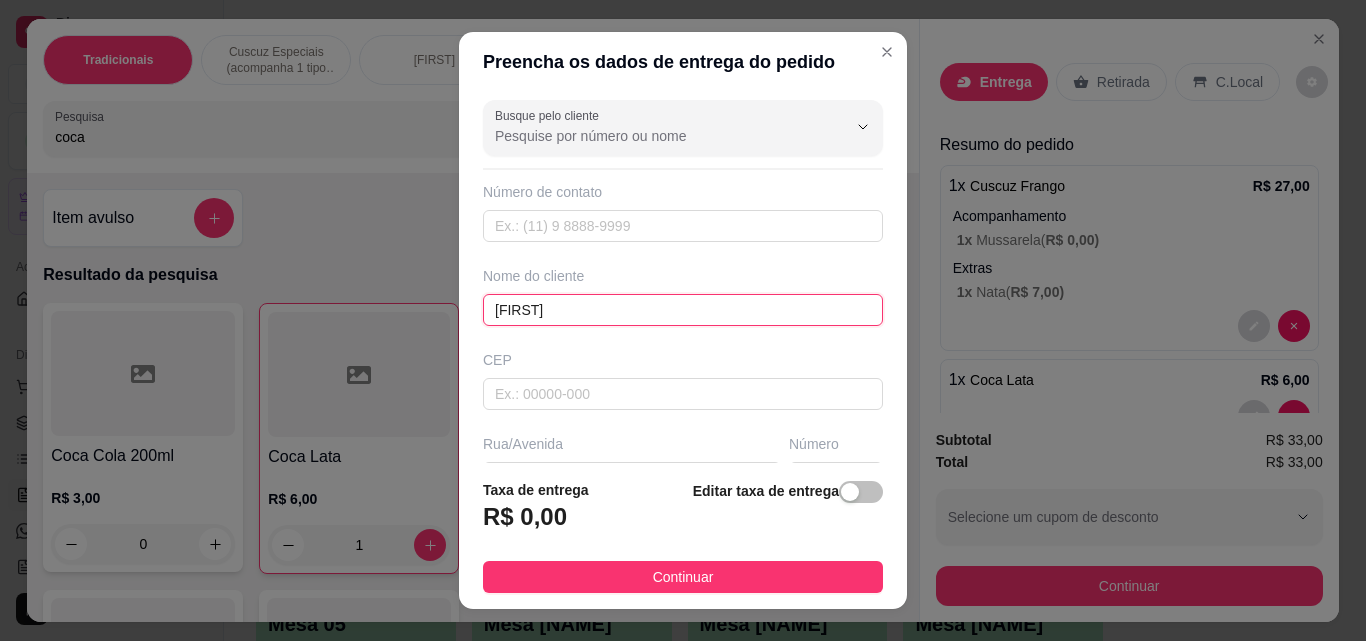 type on "[FIRST]" 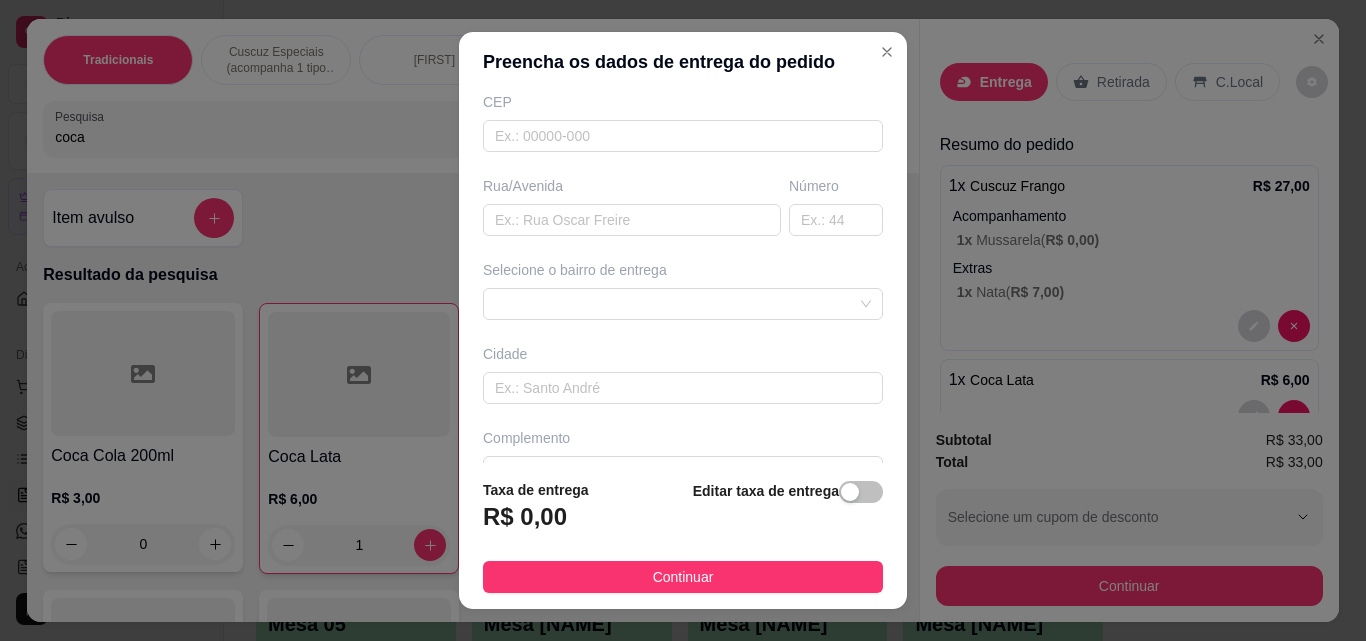scroll, scrollTop: 280, scrollLeft: 0, axis: vertical 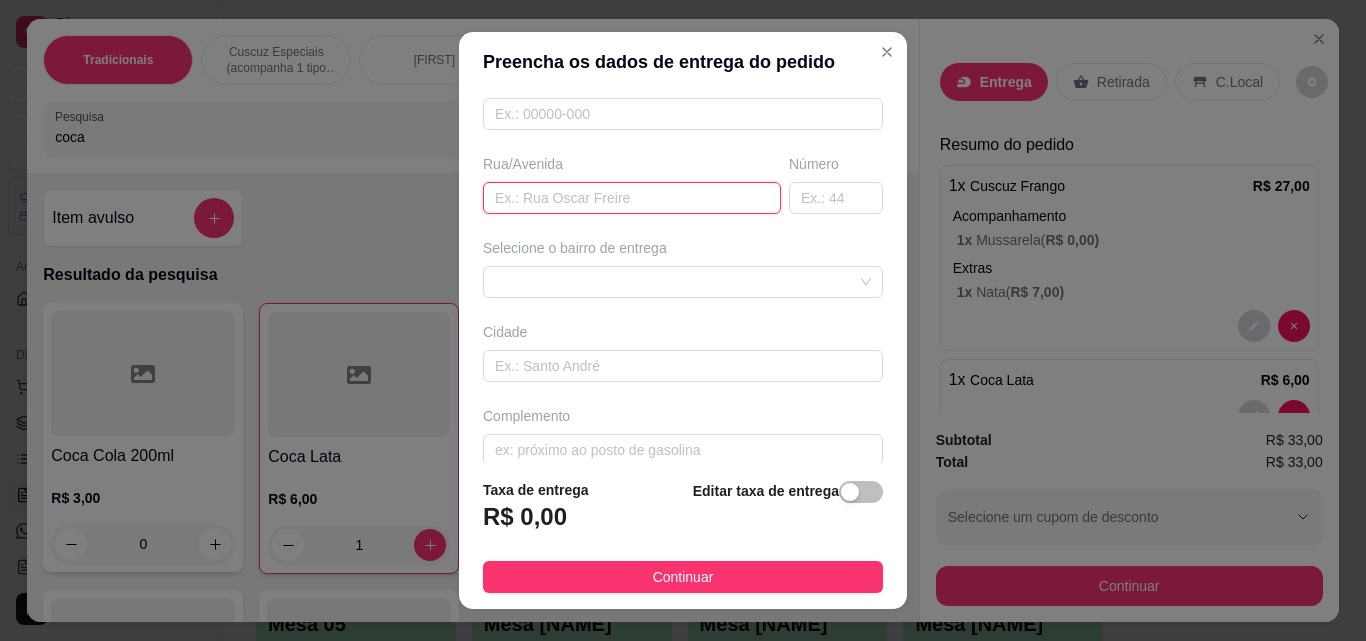 click at bounding box center (632, 198) 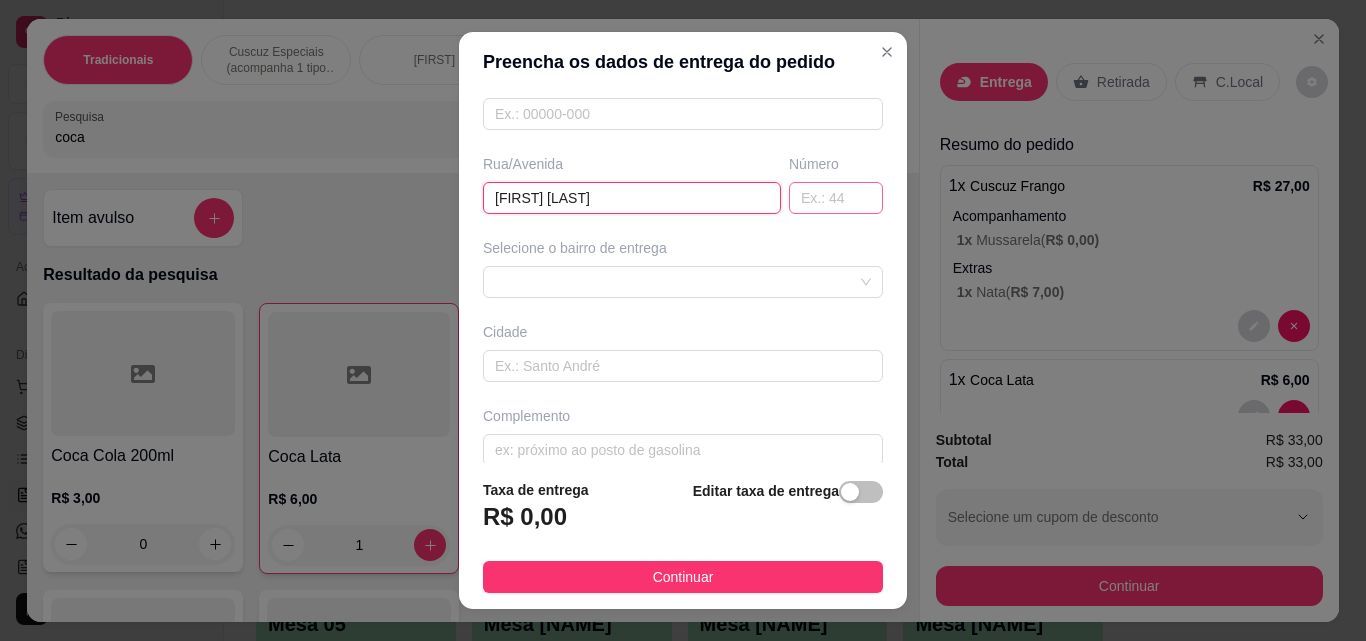 type on "[FIRST] [LAST]" 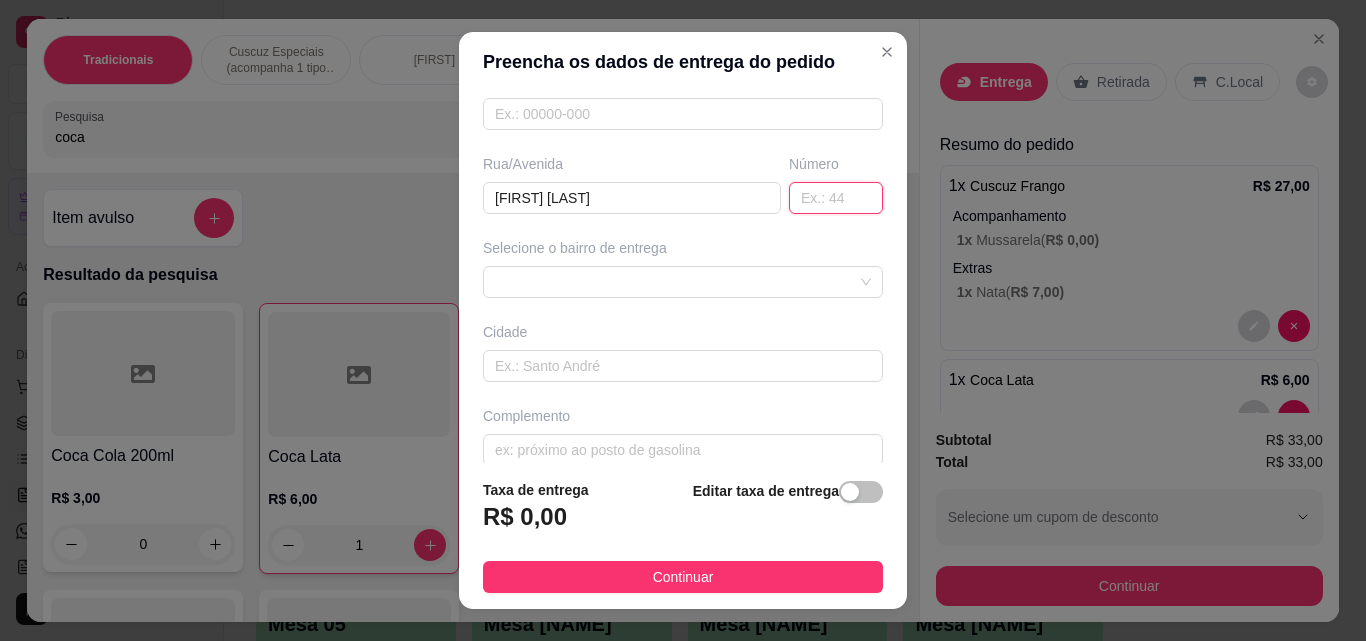 click at bounding box center [836, 198] 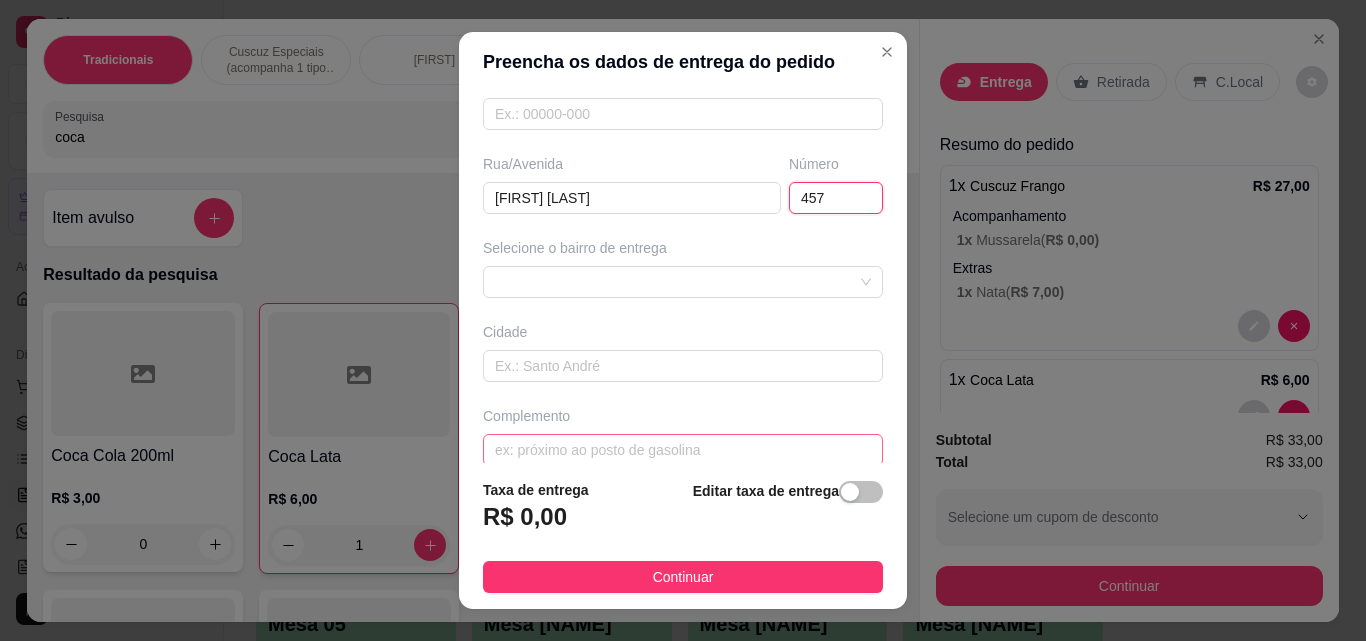 type on "457" 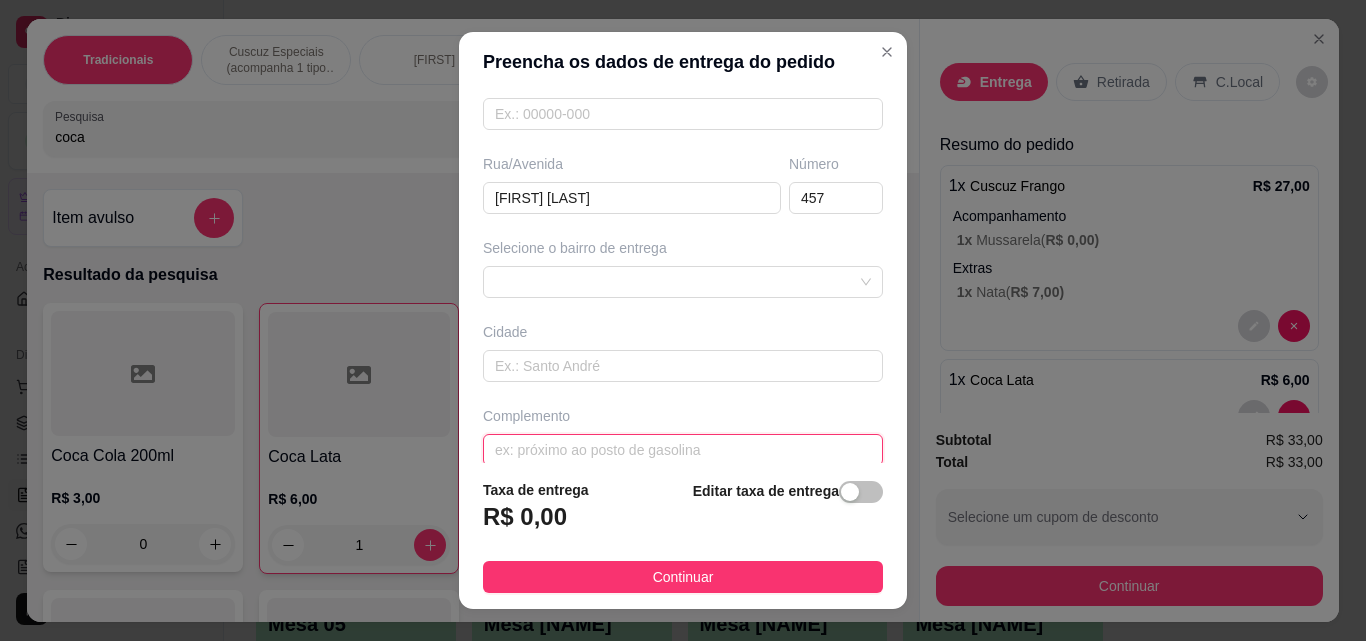click at bounding box center (683, 450) 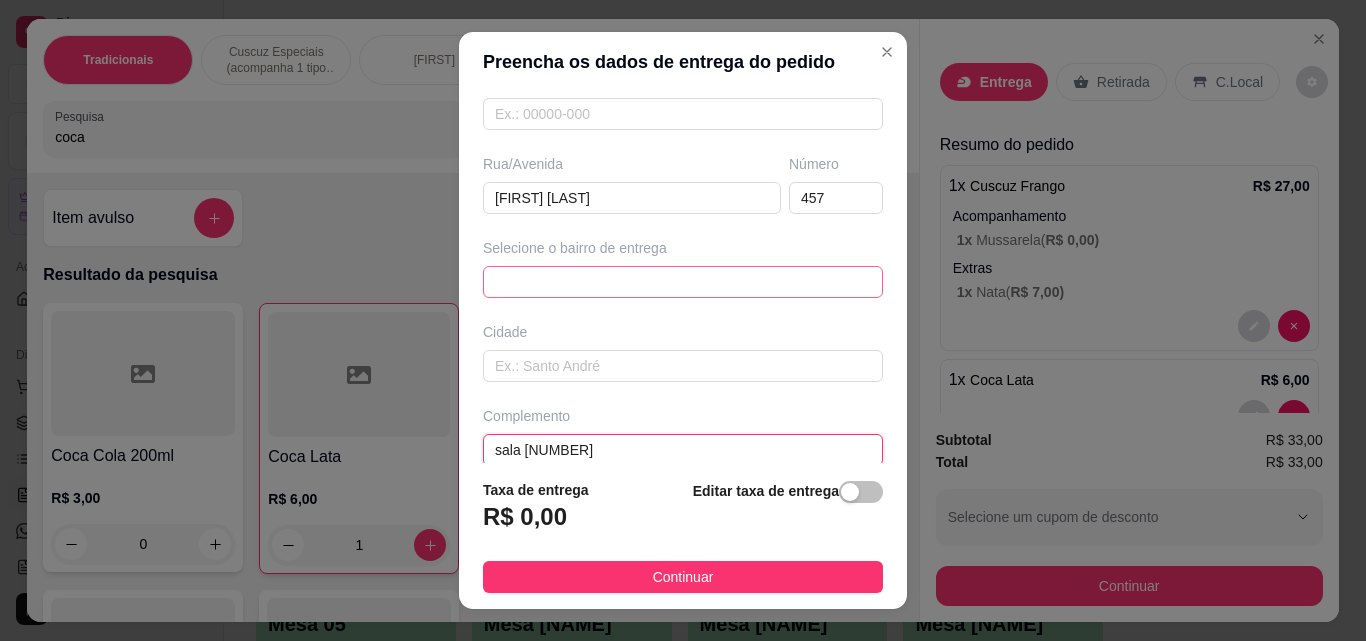 click on "[ORDER_ID] [ORDER_ID] [NEIGHBORHOOD] ([NEIGHBORHOOD]) - [CITY] - R$ [PRICE] [NEIGHBORHOOD] ([NEIGHBORHOOD]) - [CITY] - R$ [PRICE] [NEIGHBORHOOD] ([NEIGHBORHOOD]) - [CITY] - R$ [PRICE] [NEIGHBORHOOD] - [CITY] - R$ [PRICE] [NEIGHBORHOOD] - [CITY] - R$ [PRICE] [NEIGHBORHOOD] - [CITY] - R$ [PRICE] [NEIGHBORHOOD] - [CITY] - R$ [PRICE] [NEIGHBORHOOD] - [CITY] - R$ [PRICE] [NEIGHBORHOOD] - [CITY] - R$ [PRICE]" at bounding box center (683, 282) 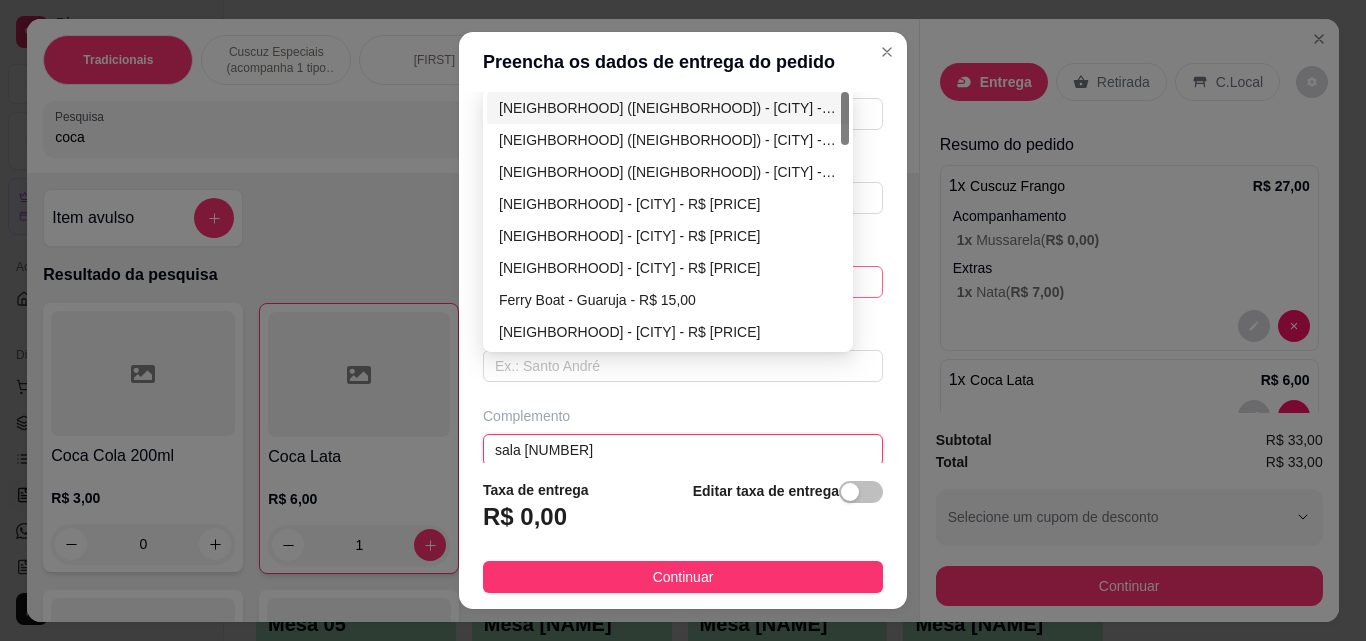 type on "sala [NUMBER]" 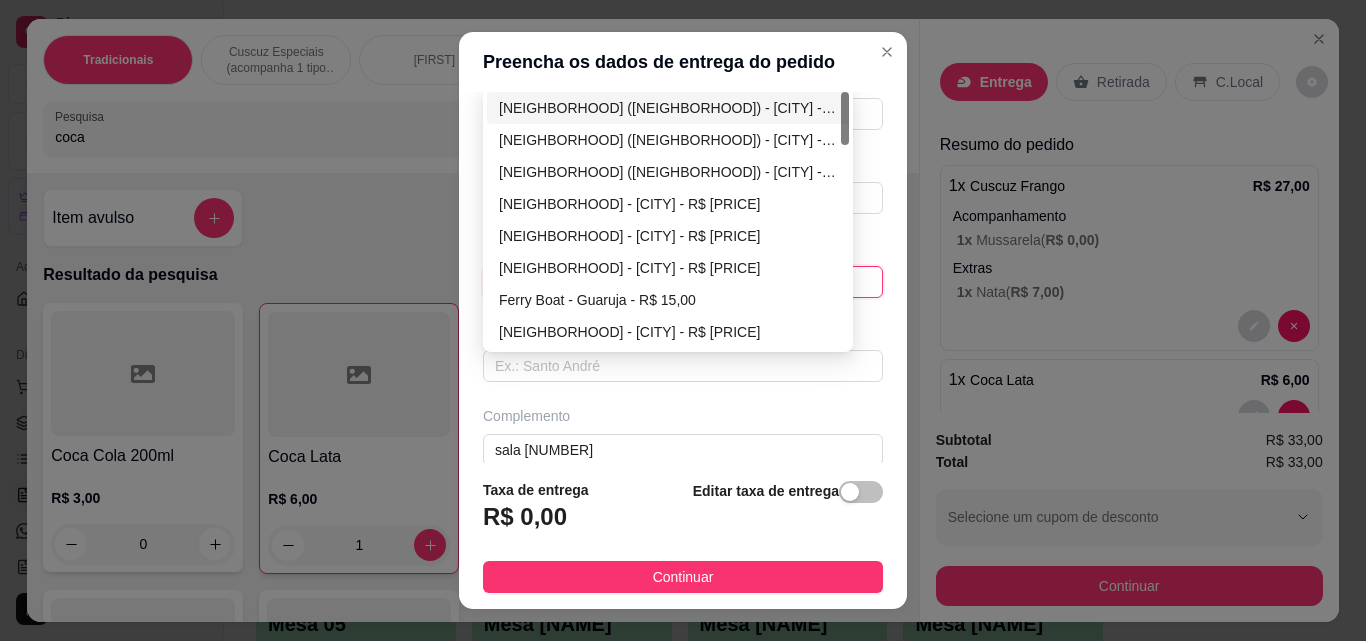 click on "[NEIGHBORHOOD] ([NEIGHBORHOOD]) - [CITY] - R$ [PRICE]" at bounding box center [668, 108] 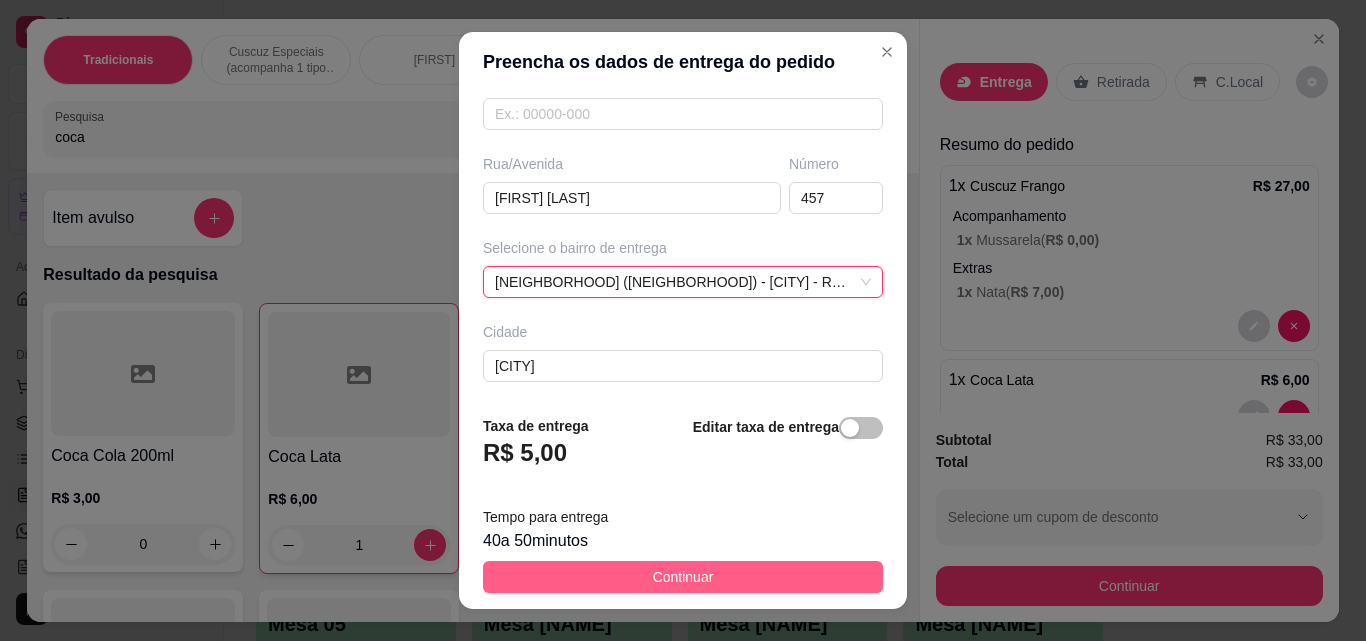 click on "Continuar" at bounding box center [683, 577] 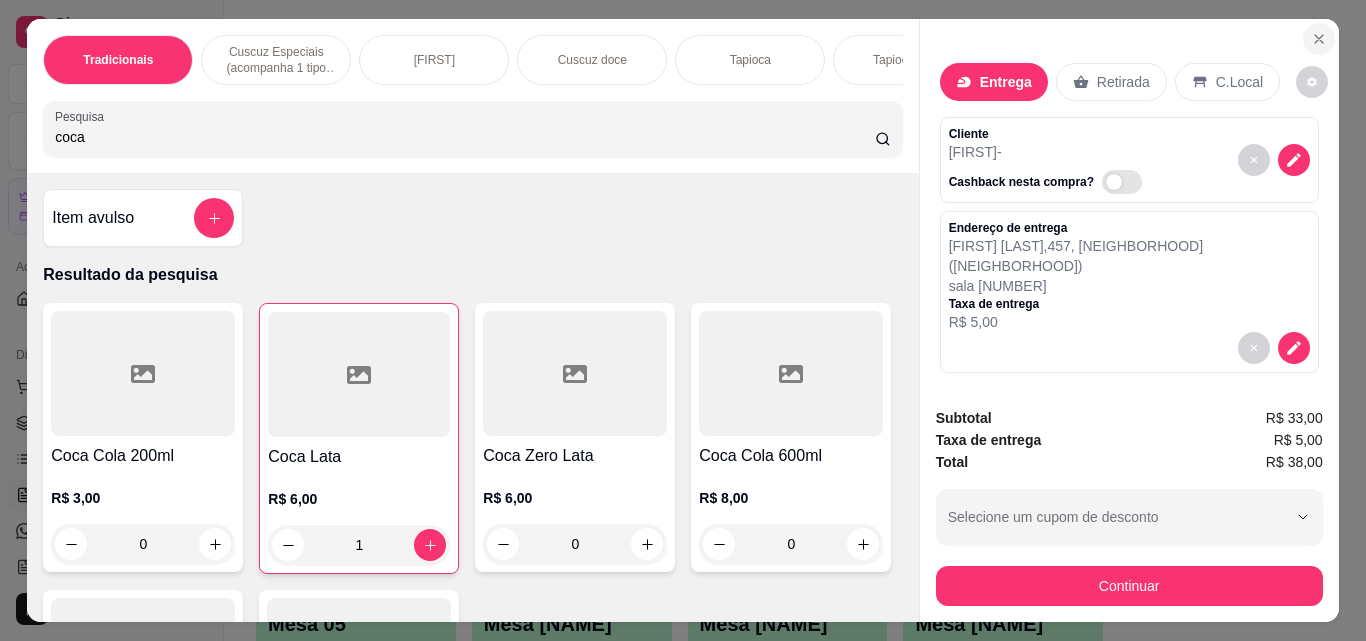 click 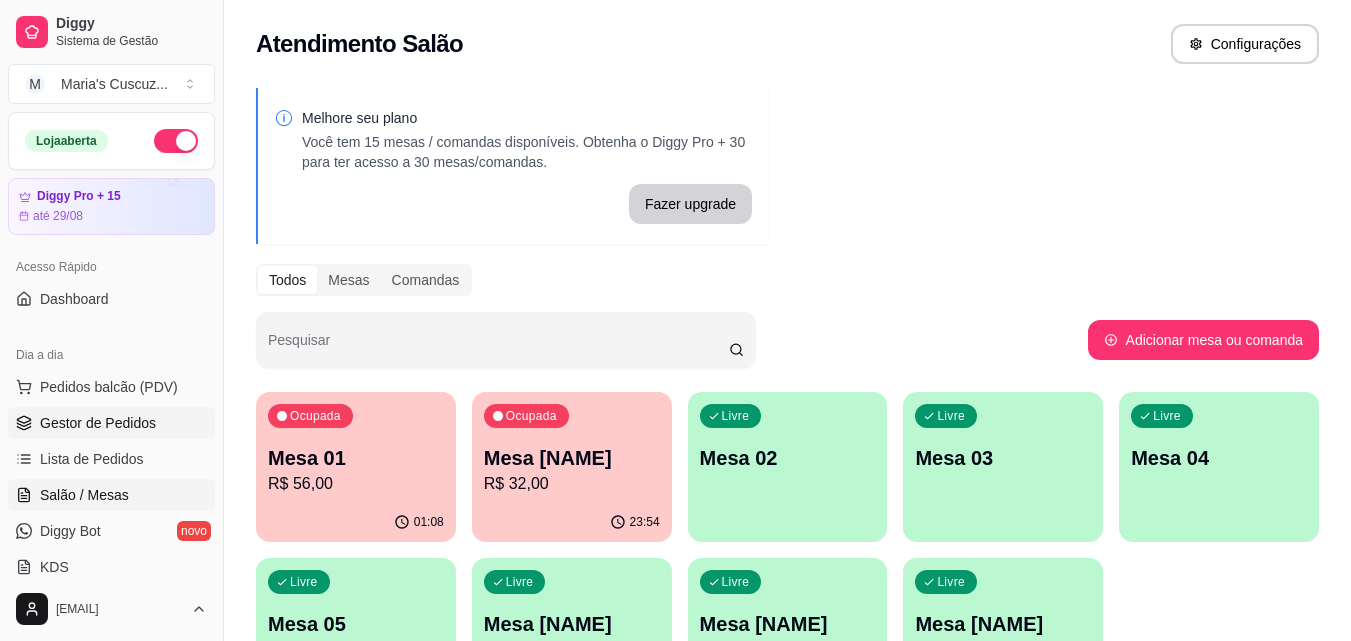 click on "Gestor de Pedidos" at bounding box center [98, 423] 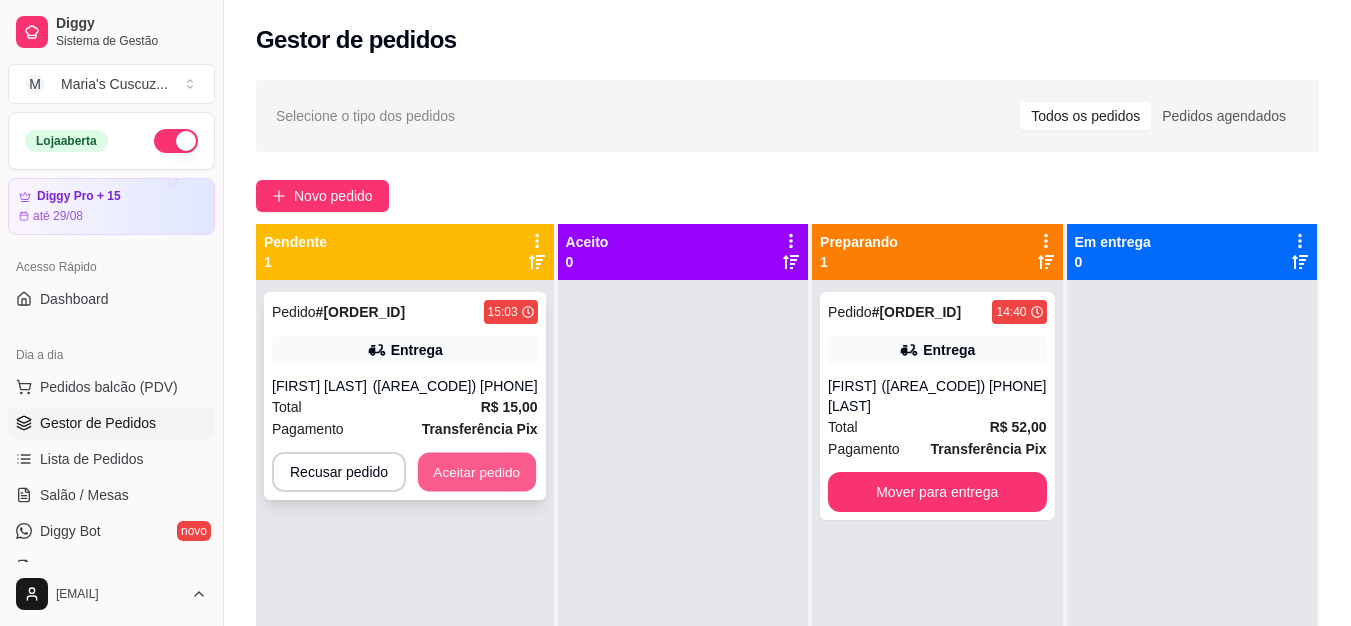click on "Aceitar pedido" at bounding box center (477, 472) 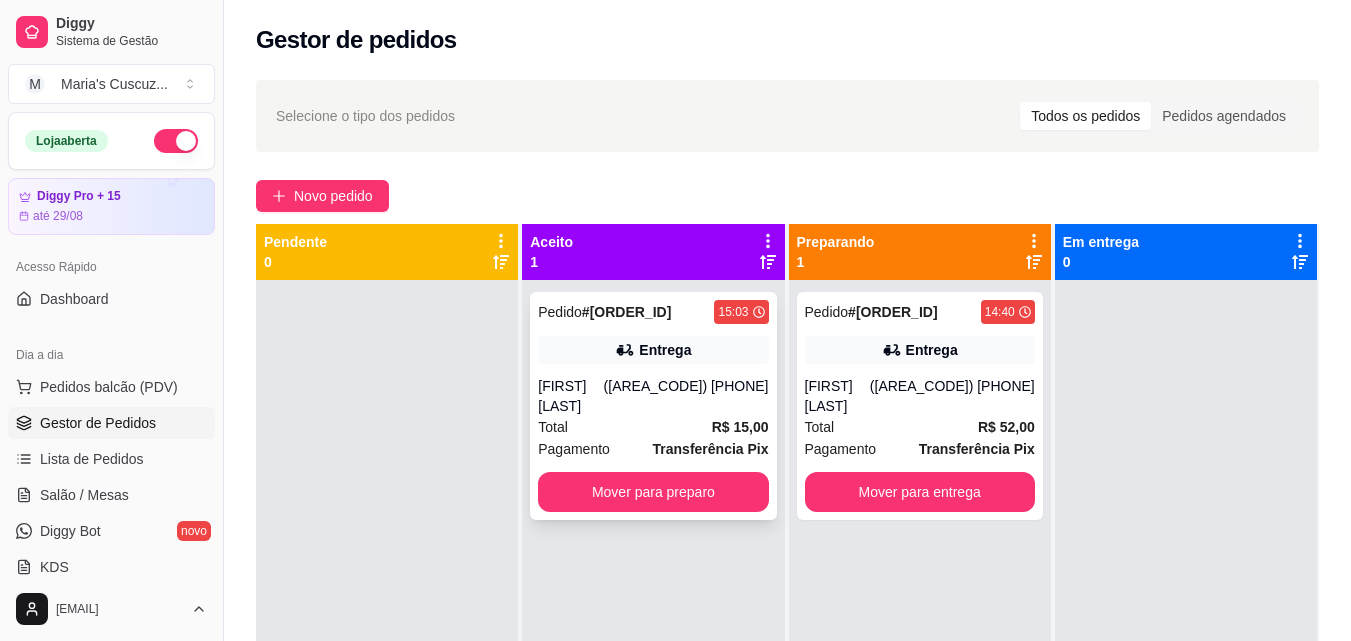 click on "Total R$ 15,00" at bounding box center (653, 427) 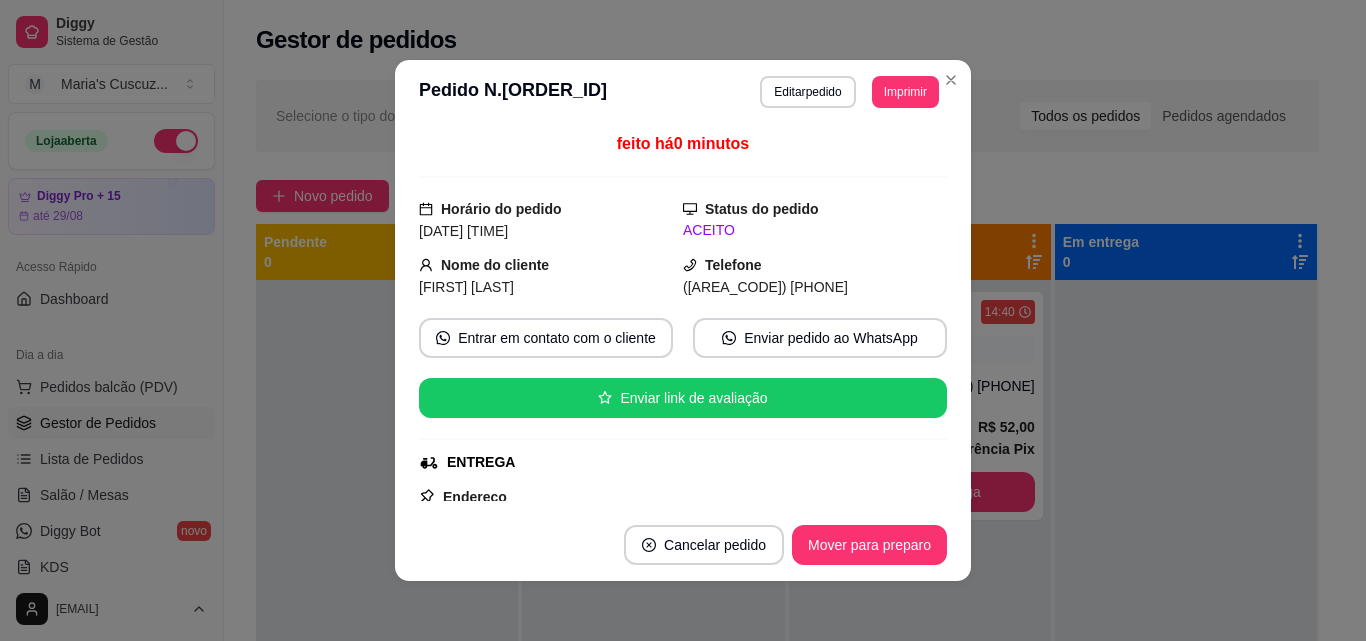 scroll, scrollTop: 323, scrollLeft: 0, axis: vertical 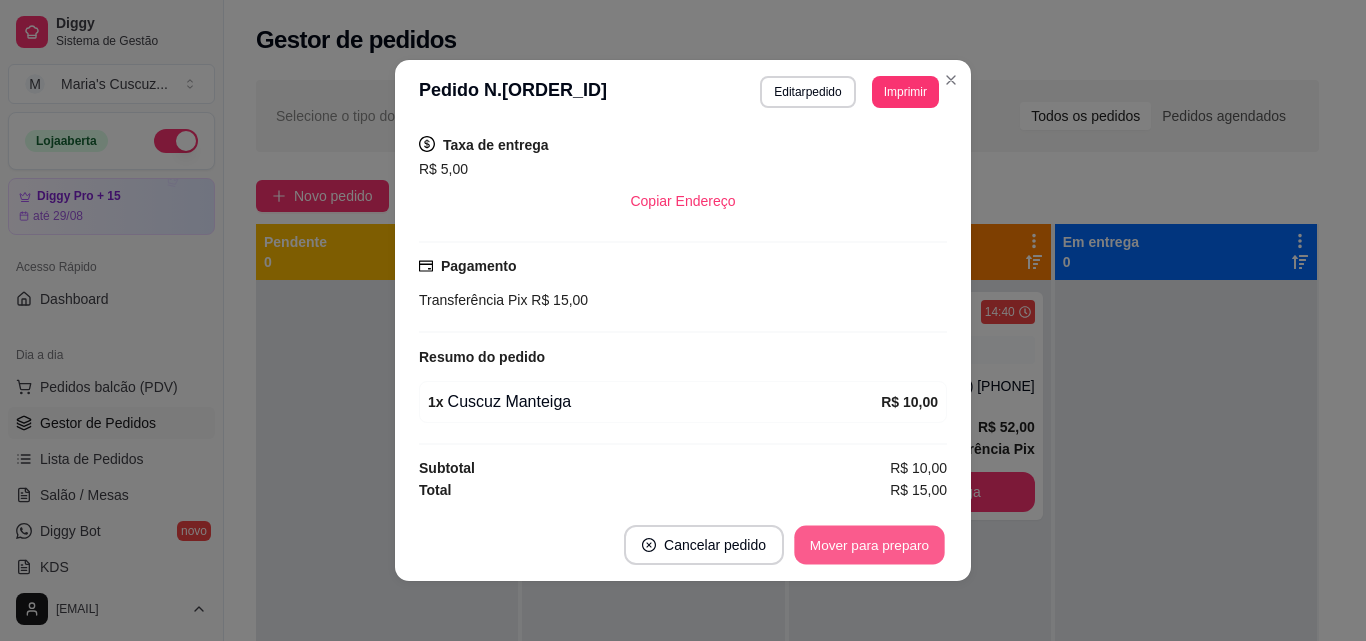 click on "Mover para preparo" at bounding box center (869, 545) 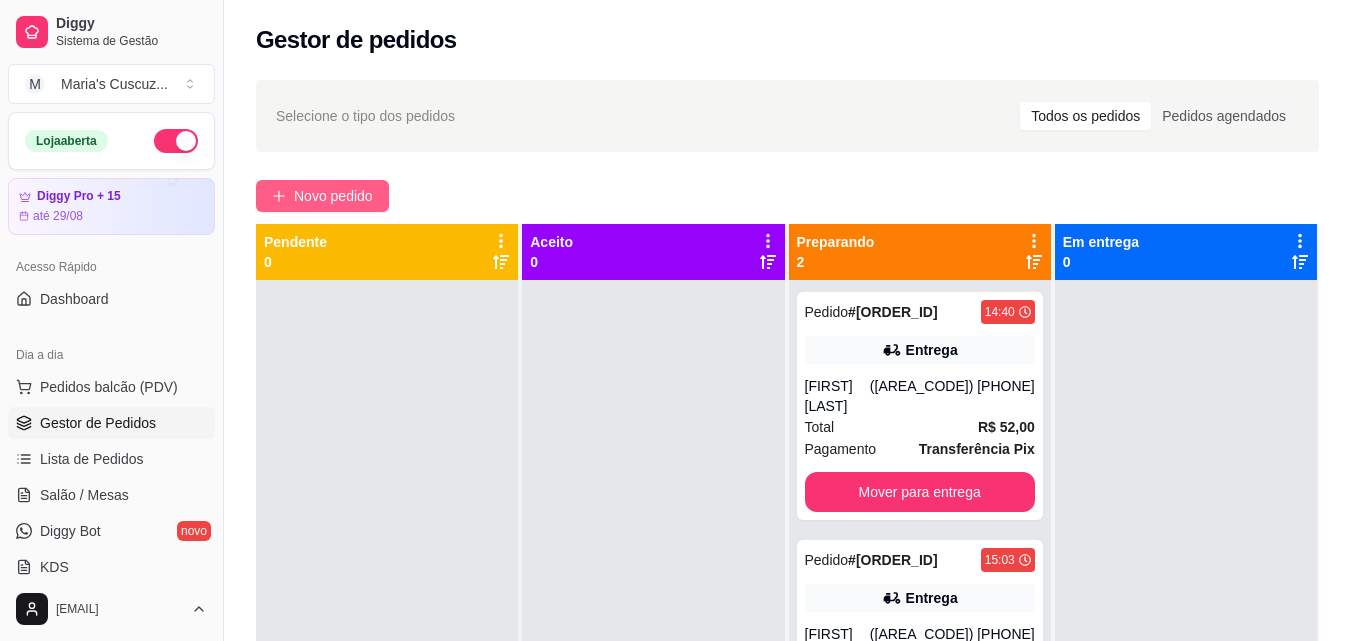 click on "Novo pedido" at bounding box center [333, 196] 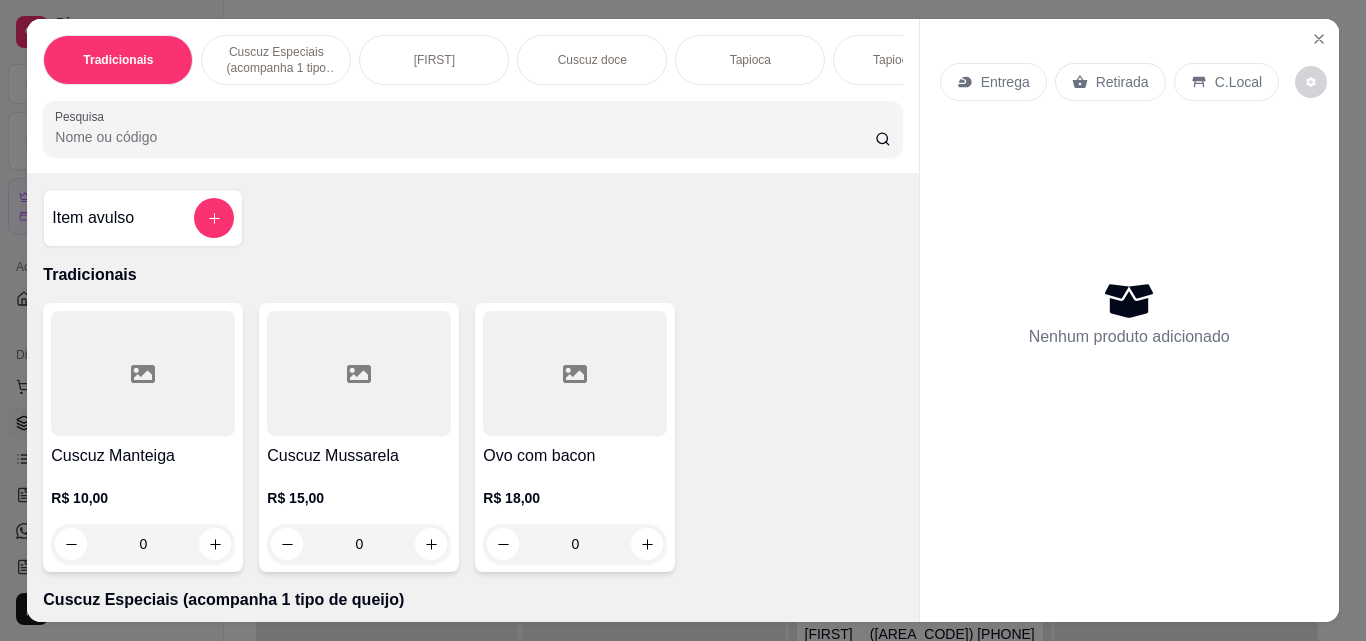 click on "Item avulso Tradicionais Cuscuz Manteiga   R$ 10,00 0 Cuscuz Mussarela   R$ 15,00 0 Ovo com bacon   R$ 18,00 0 Cuscuz Especiais (acompanha 1 tipo de queijo) Cuscuz Brócolis   R$ 20,00 0 Cuscuz Calabresa   R$ 20,00 0 Cuscuz Frango   R$ 20,00 0 Cuscuz Camarão    R$ 23,00 0 Cuscuz Carne seca   R$ 23,00 0 Lapada, pra quem tá chei de fome Misericóóórdia   R$ 30,00 0 Galego   R$ 32,00 0 Axoxado   R$ 37,00 0 Eeeeita pêga   R$ 37,00 0 Pai d'égua   R$ 37,00 0 Cuscuz doce Cuscuz Coco   R$ 15,00 0 Cuscuz Doce de leite   R$ 15,00 0 Cuscuz Romeu e Julieta   R$ 15,00 0 Cuscuz Goiabada   R$ 15,00 0 Tapioca Tapioca Brocolis   R$ 15,00 0 Tapioca Frango   R$ 15,00 0 Tapioca Carne seca   R$ 18,00 0 Tapioca Camarão    R$ 20,00 0 Tapioca de Calabresa    R$ 15,00 0 Tapioca doce Tapioca Romeu e Julieta   R$ 15,00 0 Tapioca Banana com Nutella   R$ 18,00 0 Tapioca Morango com Nutella   R$ 18,00 0 Tapioca de Coco   R$ 15,00 0 Babidas quentes Expresso P   R$ 5,00 0 Expresso G   R$ 6,00 0   R$ 8,00" at bounding box center (472, 397) 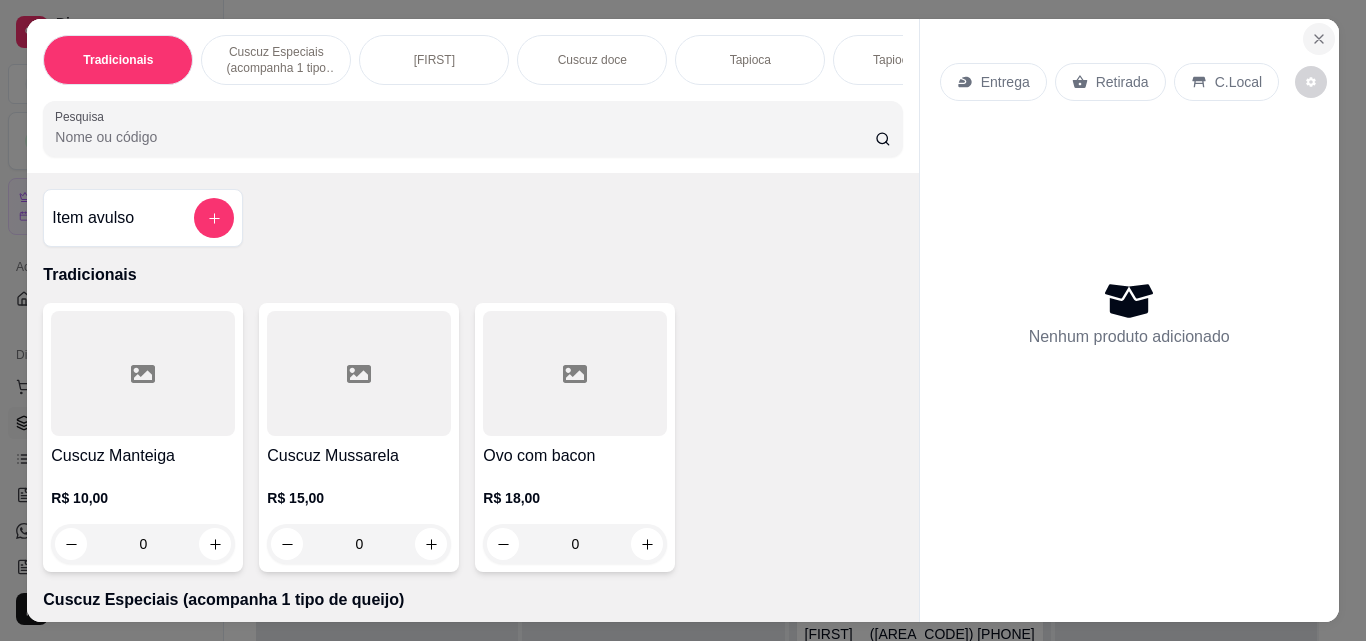 click 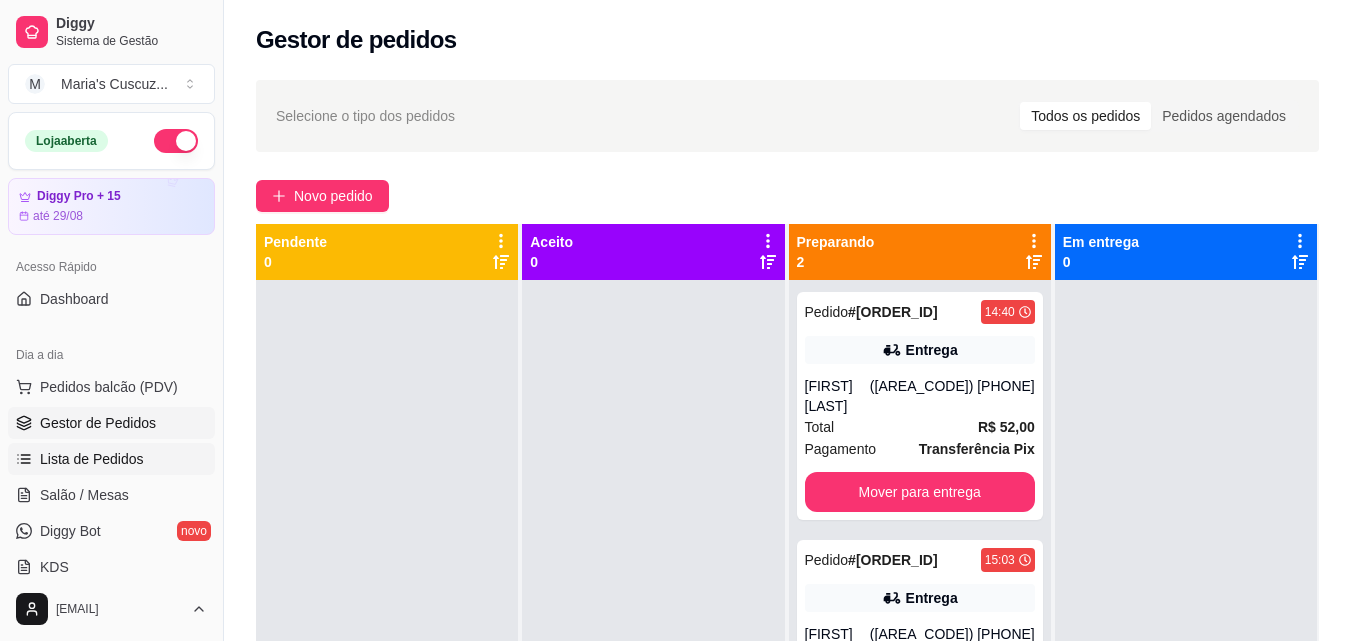 click on "Lista de Pedidos" at bounding box center (92, 459) 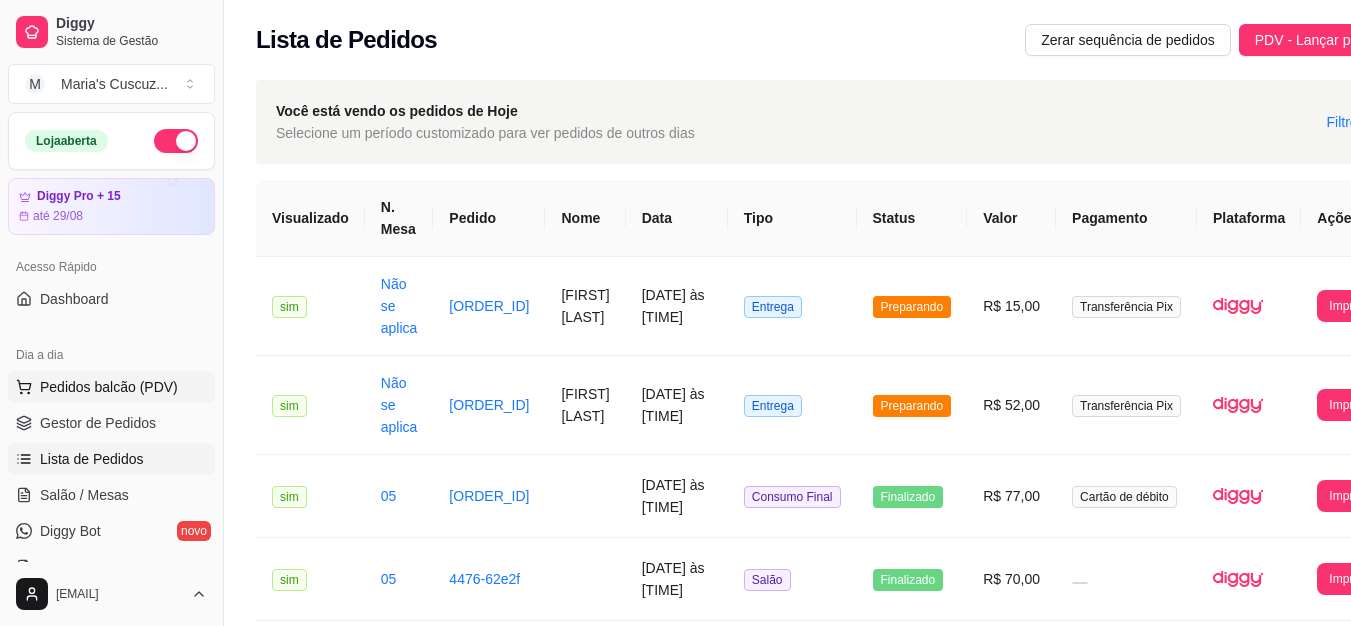 click on "Pedidos balcão (PDV)" at bounding box center [111, 387] 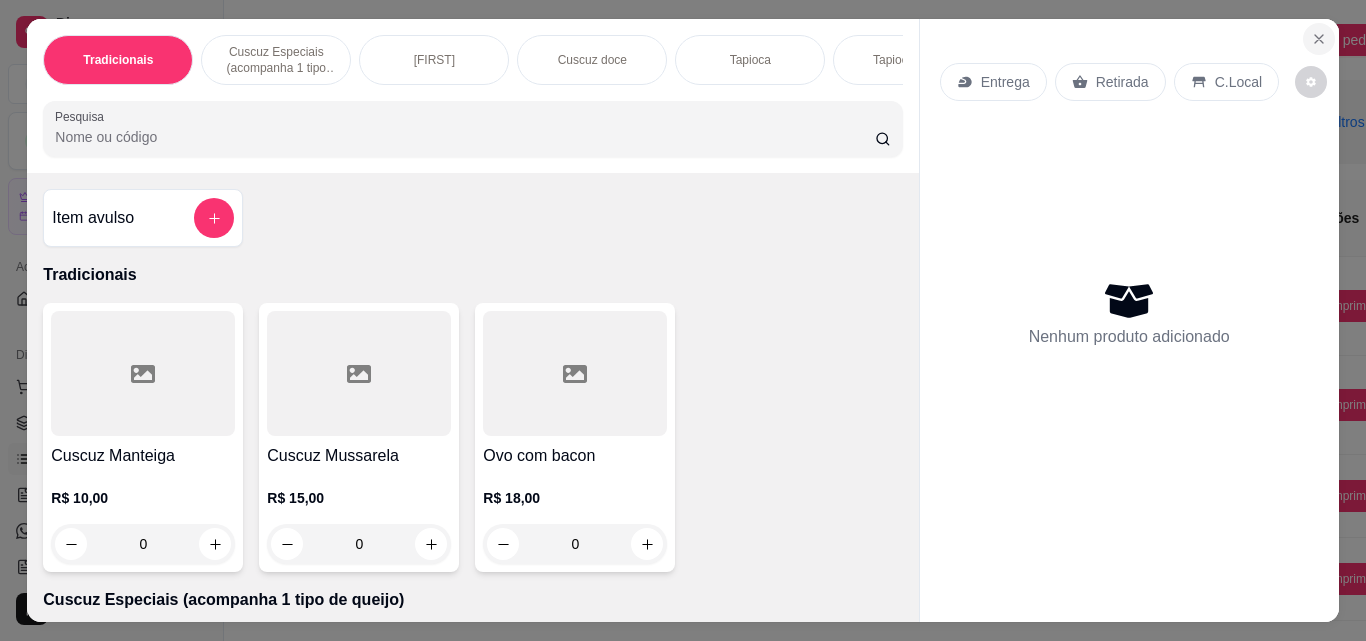 click 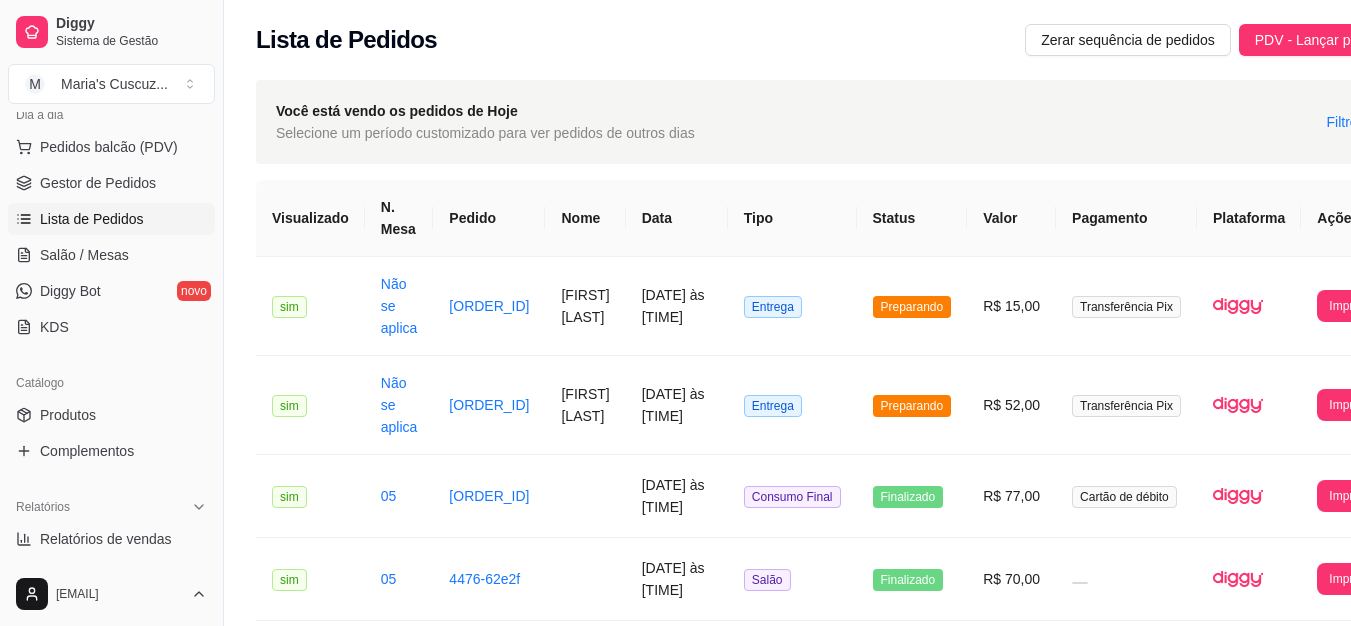 scroll, scrollTop: 280, scrollLeft: 0, axis: vertical 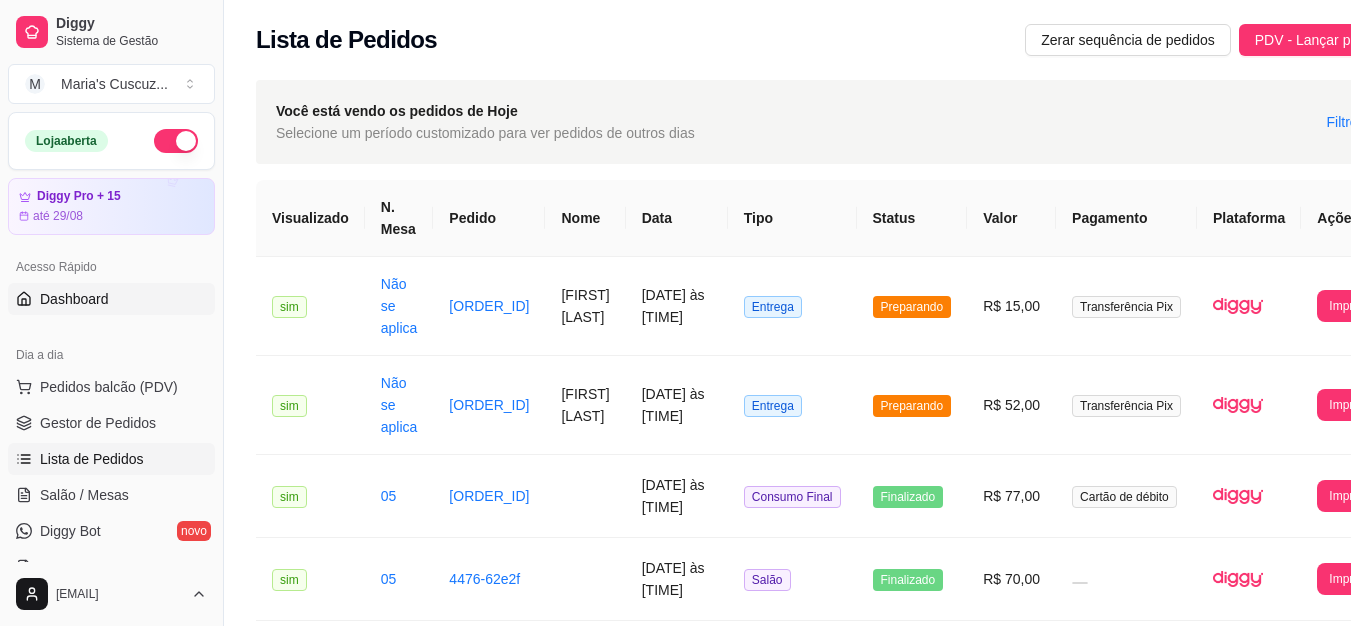 click on "Dashboard" at bounding box center (111, 299) 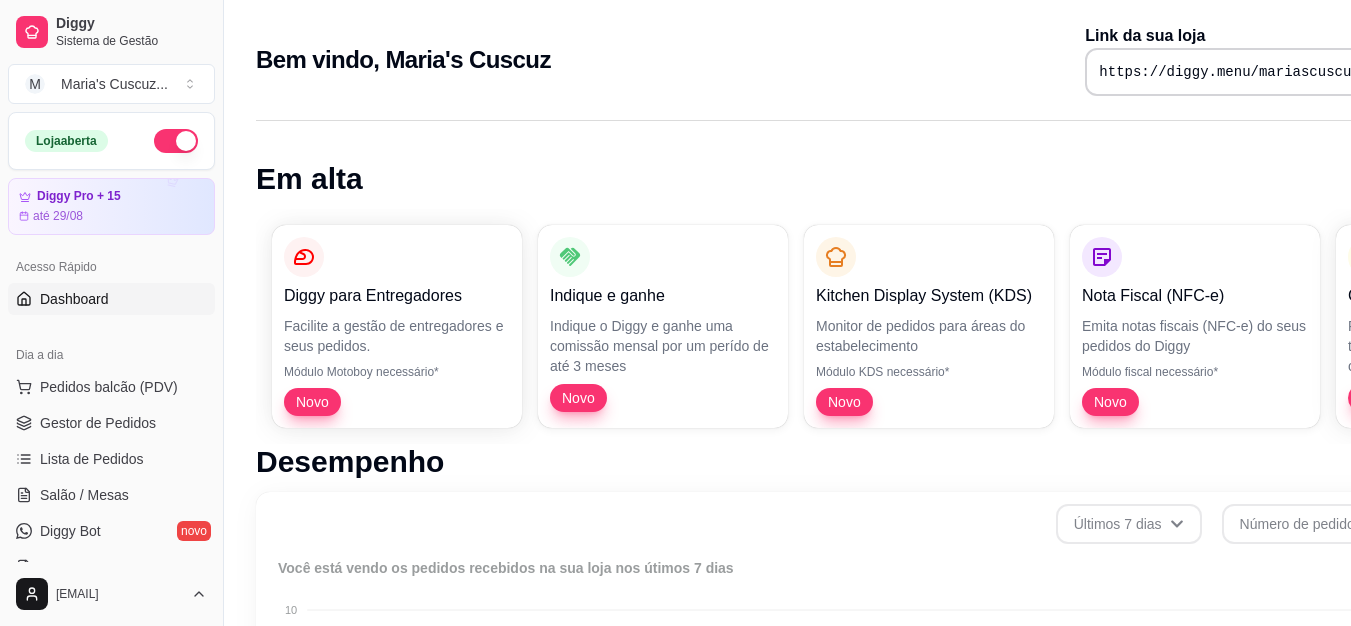 scroll, scrollTop: 785, scrollLeft: 0, axis: vertical 